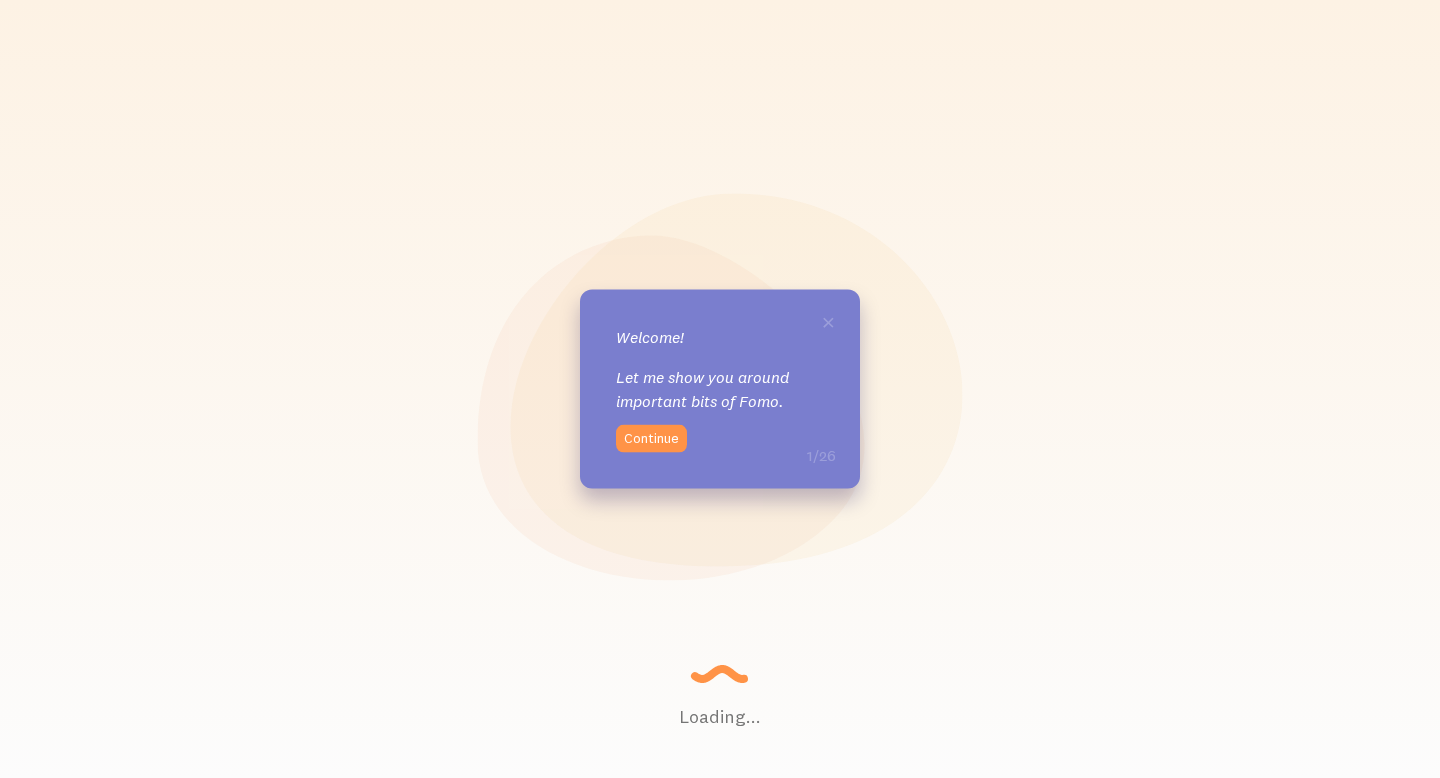 scroll, scrollTop: 0, scrollLeft: 0, axis: both 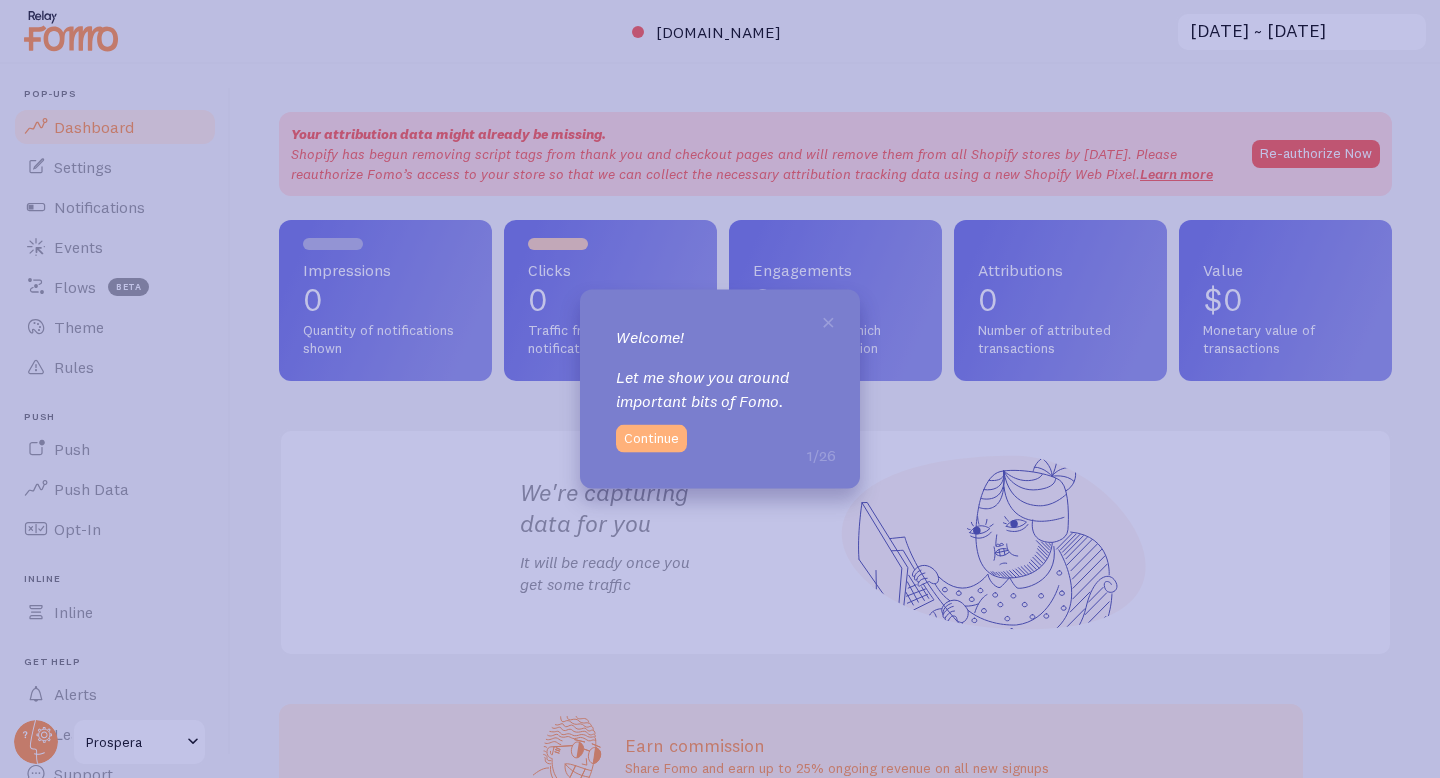 click on "Continue" at bounding box center (651, 438) 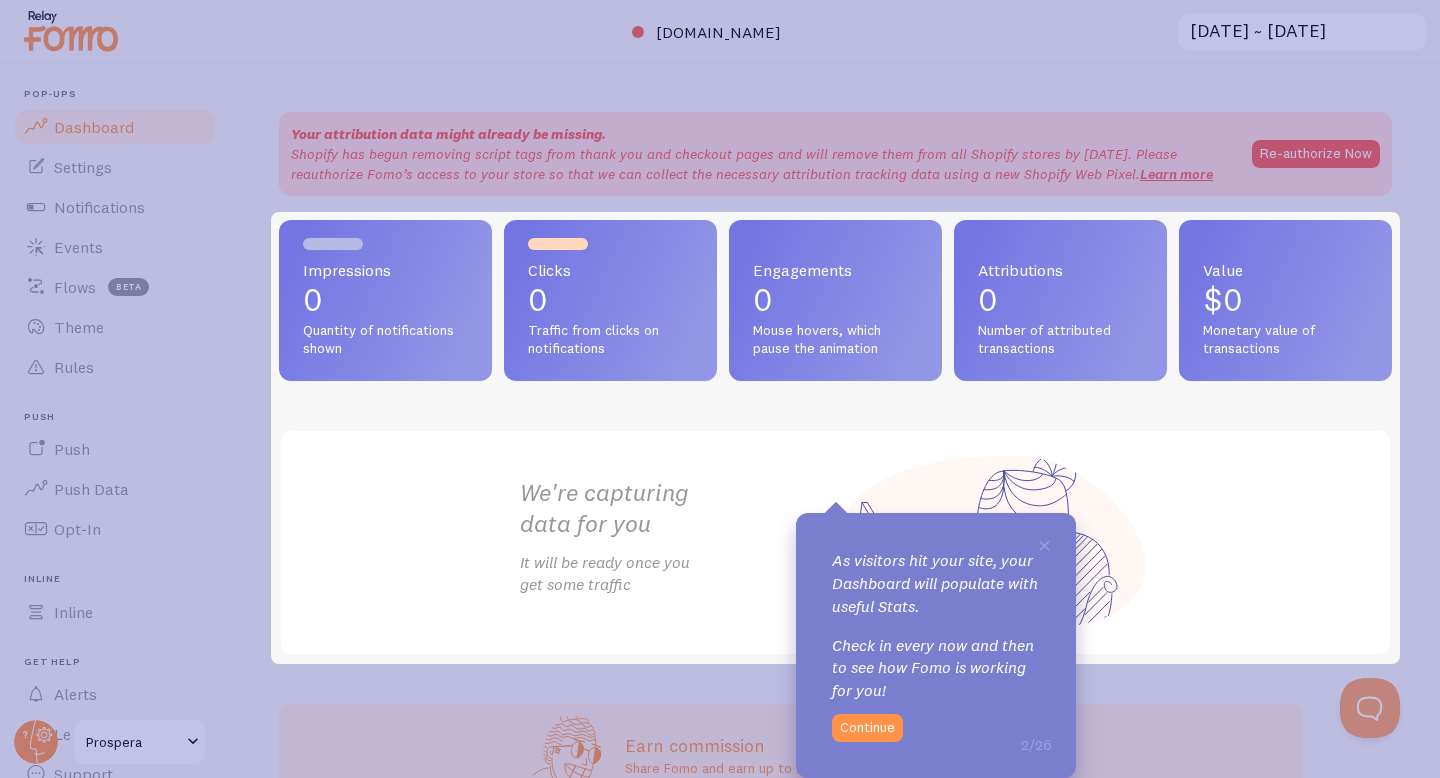 scroll, scrollTop: 0, scrollLeft: 0, axis: both 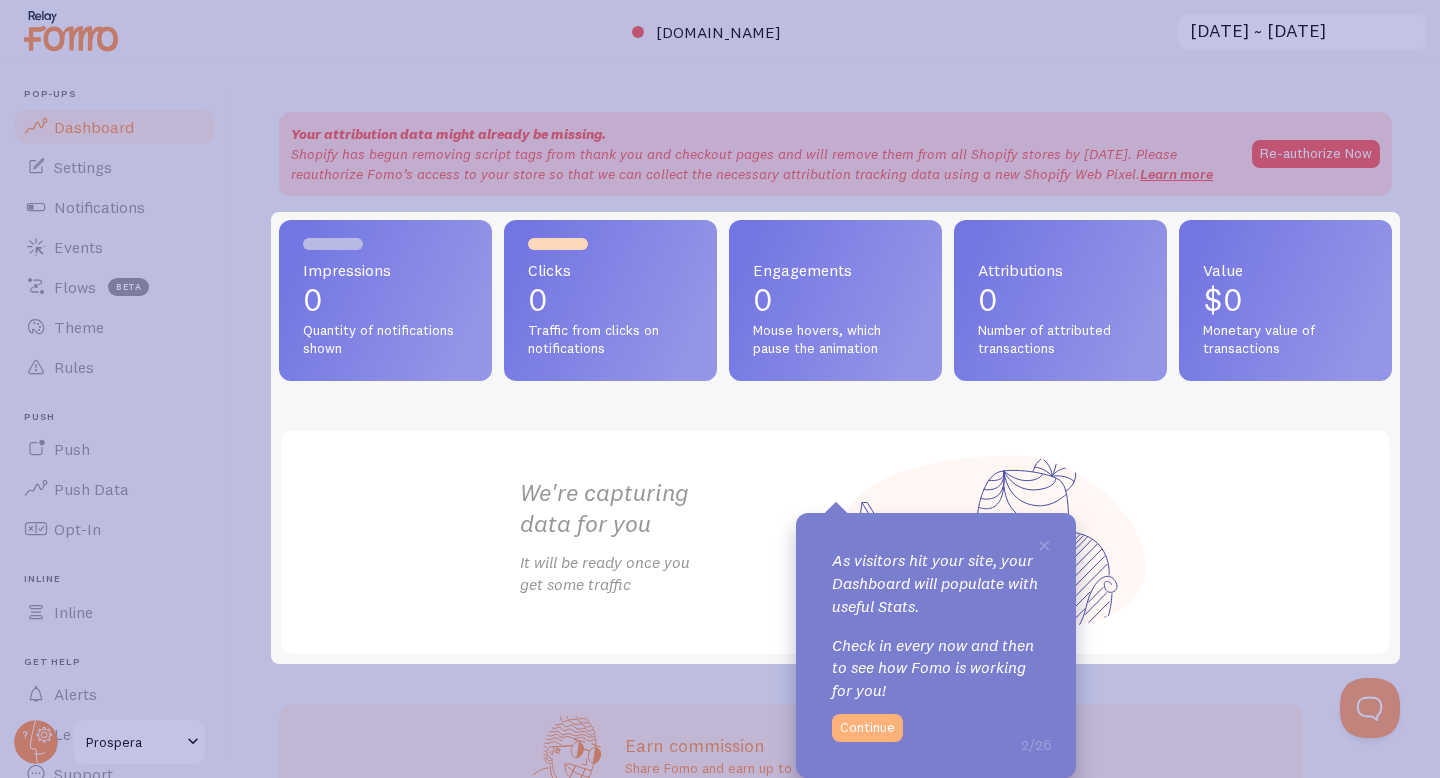 click on "Continue" at bounding box center (867, 728) 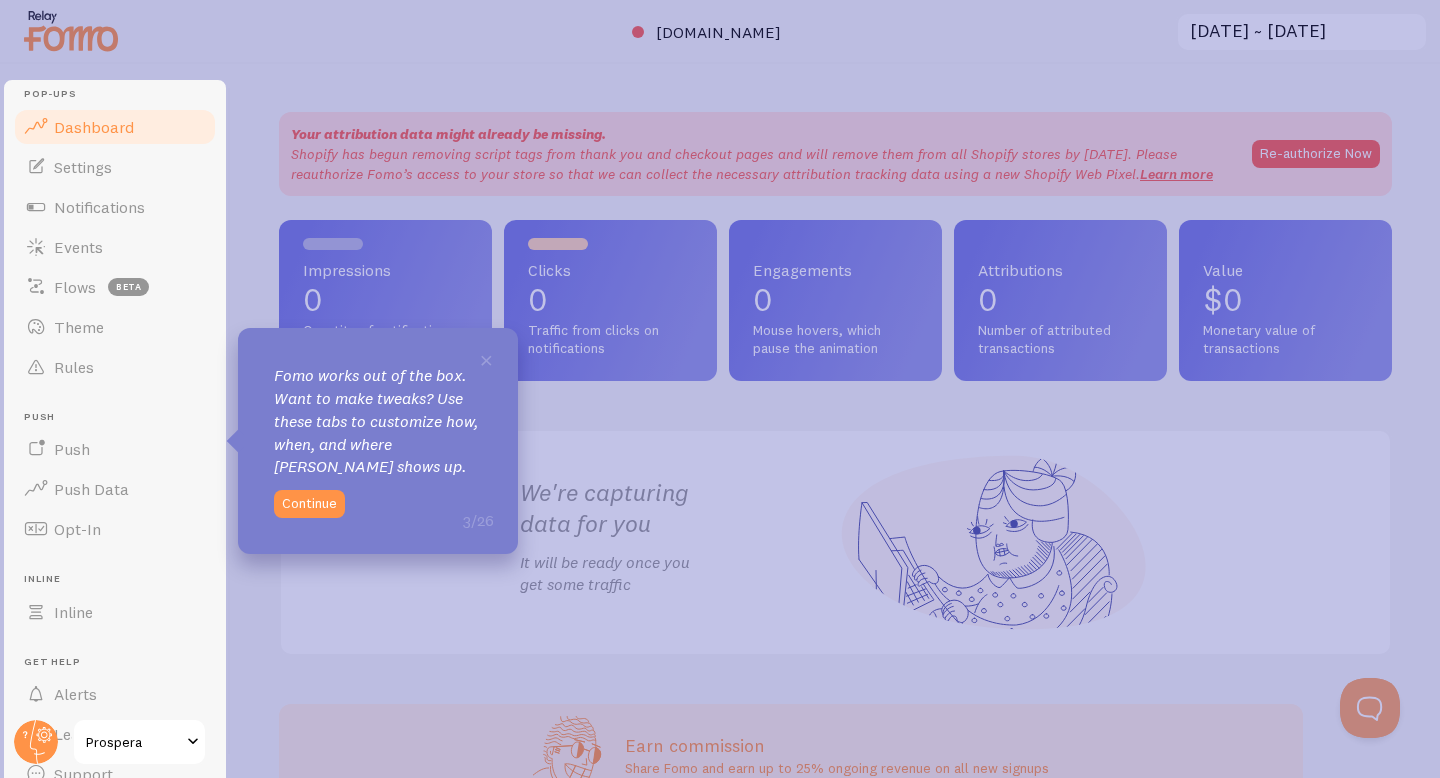 click on "×   [PERSON_NAME] works out of the box. Want to make tweaks? Use these tabs to customize how, when, and where [PERSON_NAME] shows up.   3/26 Continue" at bounding box center [378, 441] 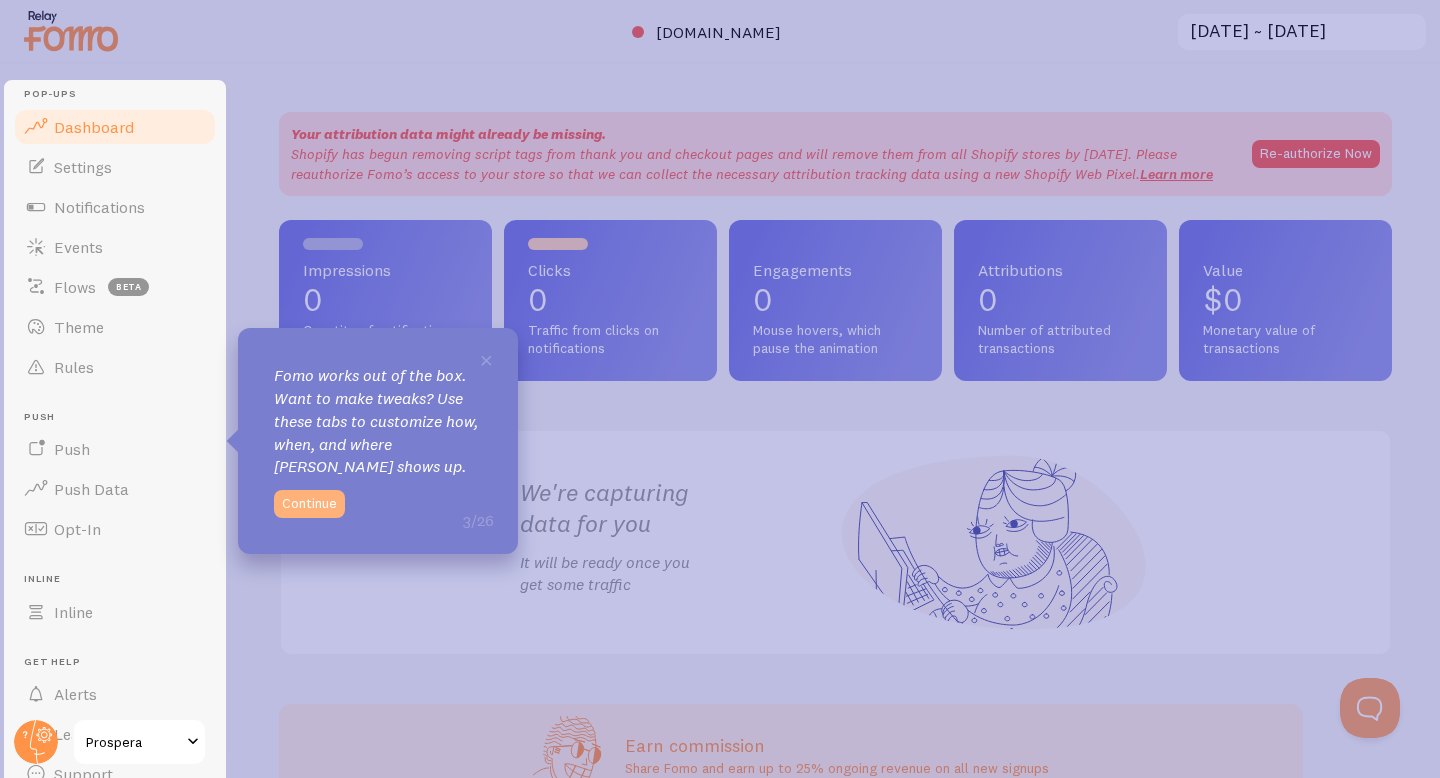 click on "Continue" at bounding box center (309, 504) 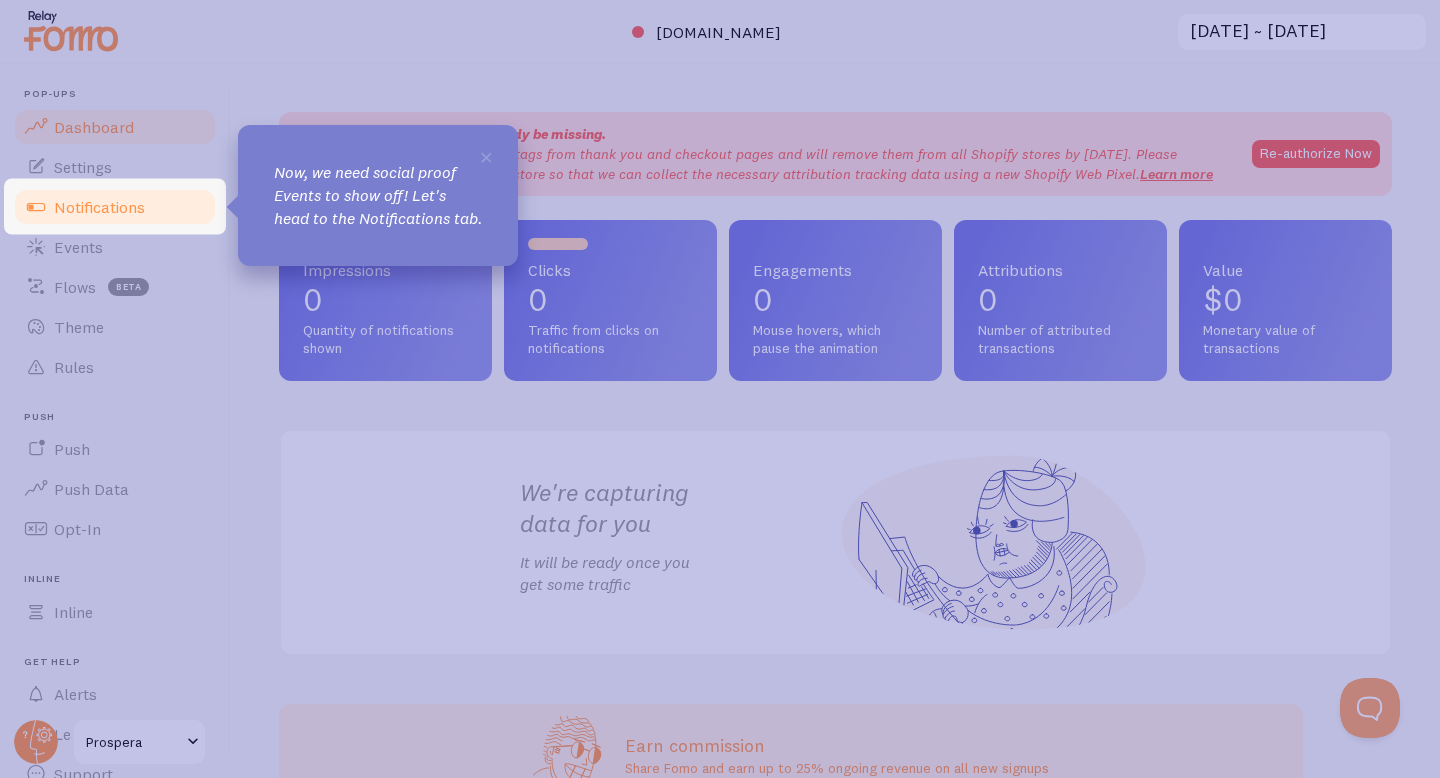 click on "Notifications" at bounding box center (115, 207) 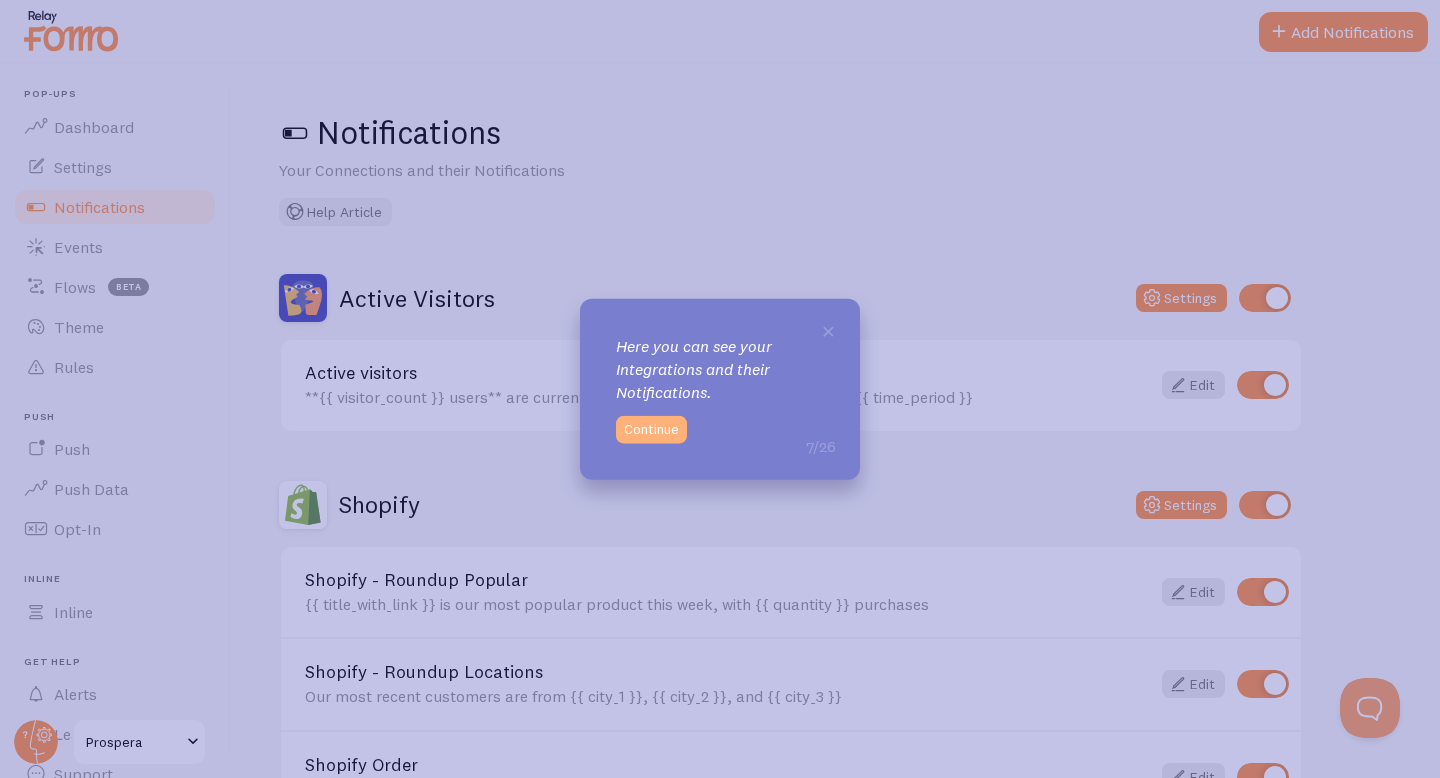 click on "Continue" at bounding box center (651, 429) 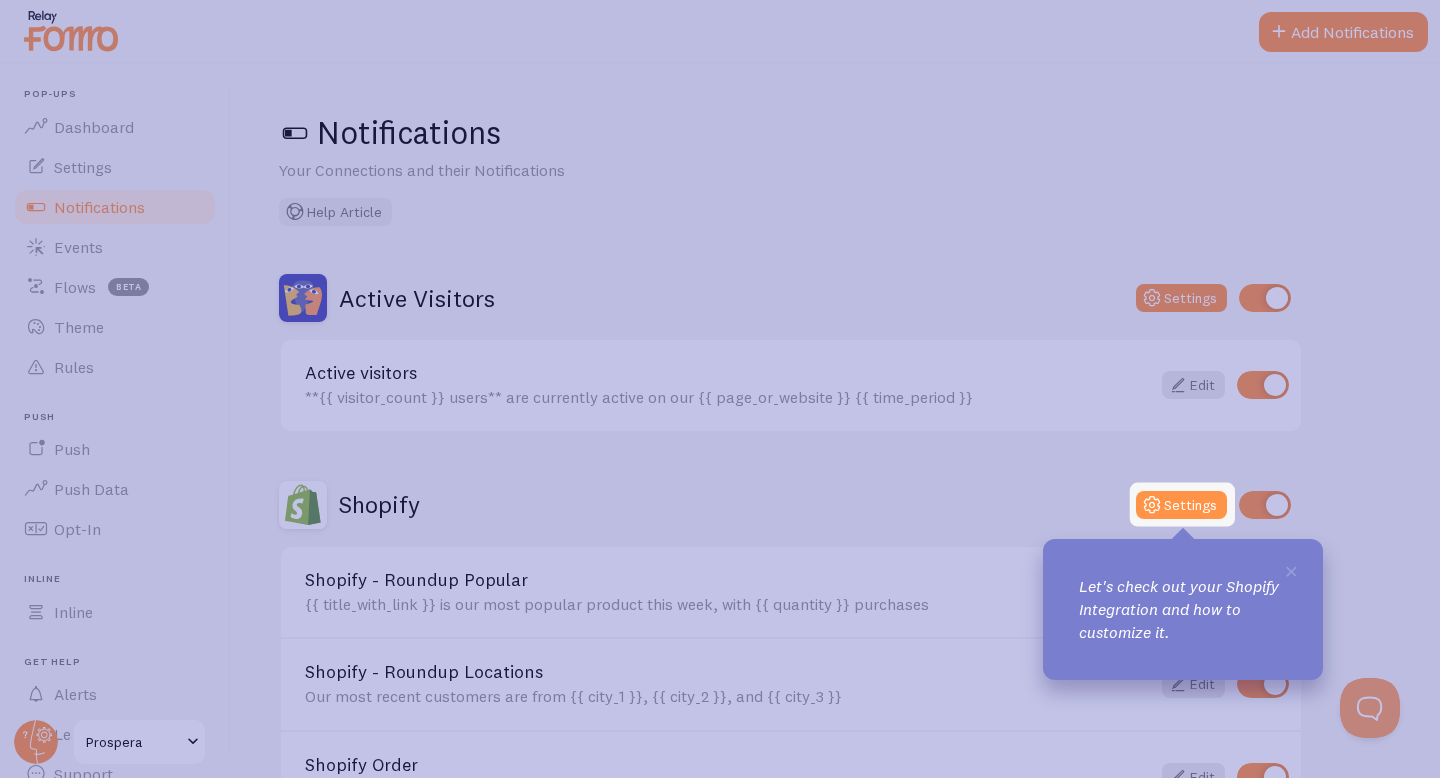 click on "×   Let's check out your Shopify Integration and how to customize it." at bounding box center [1183, 609] 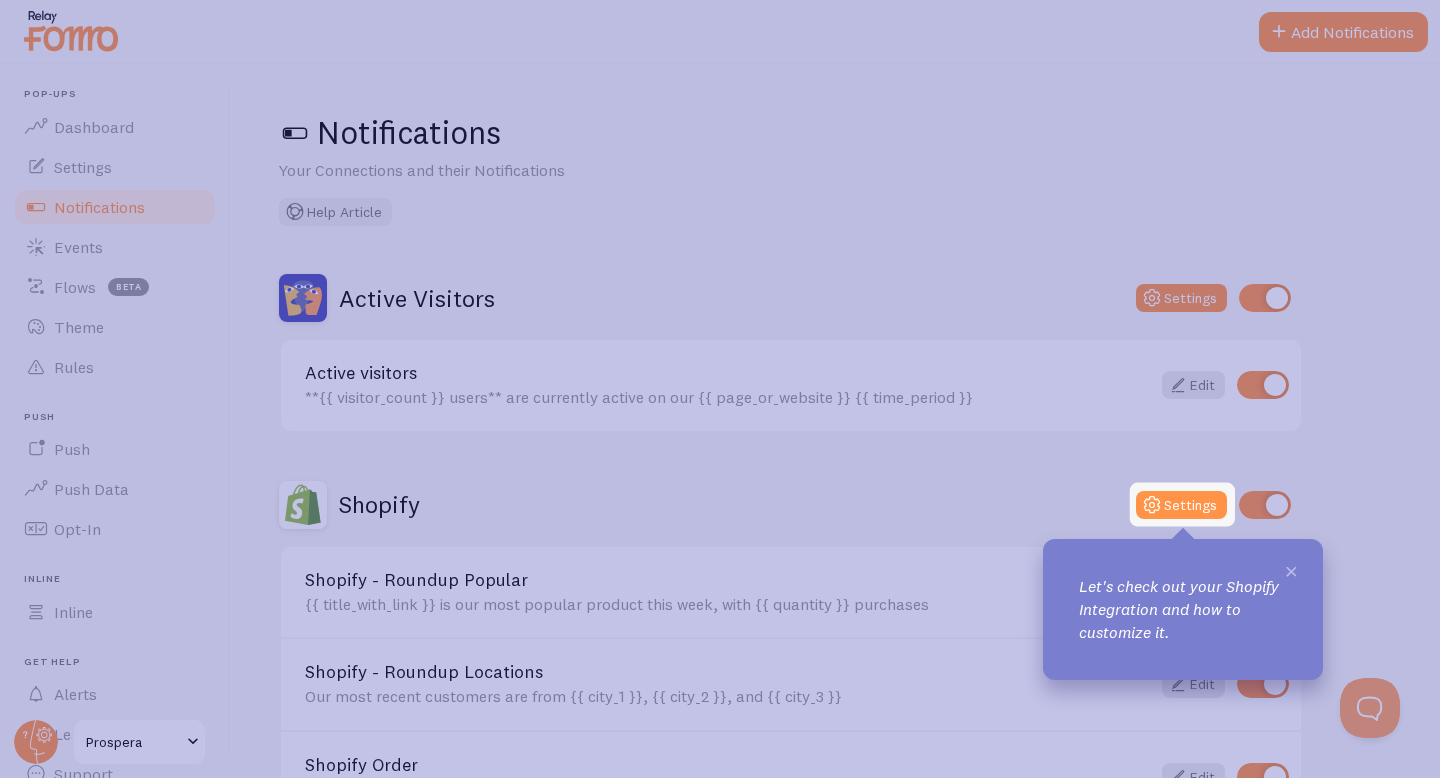 click on "×" at bounding box center (1291, 570) 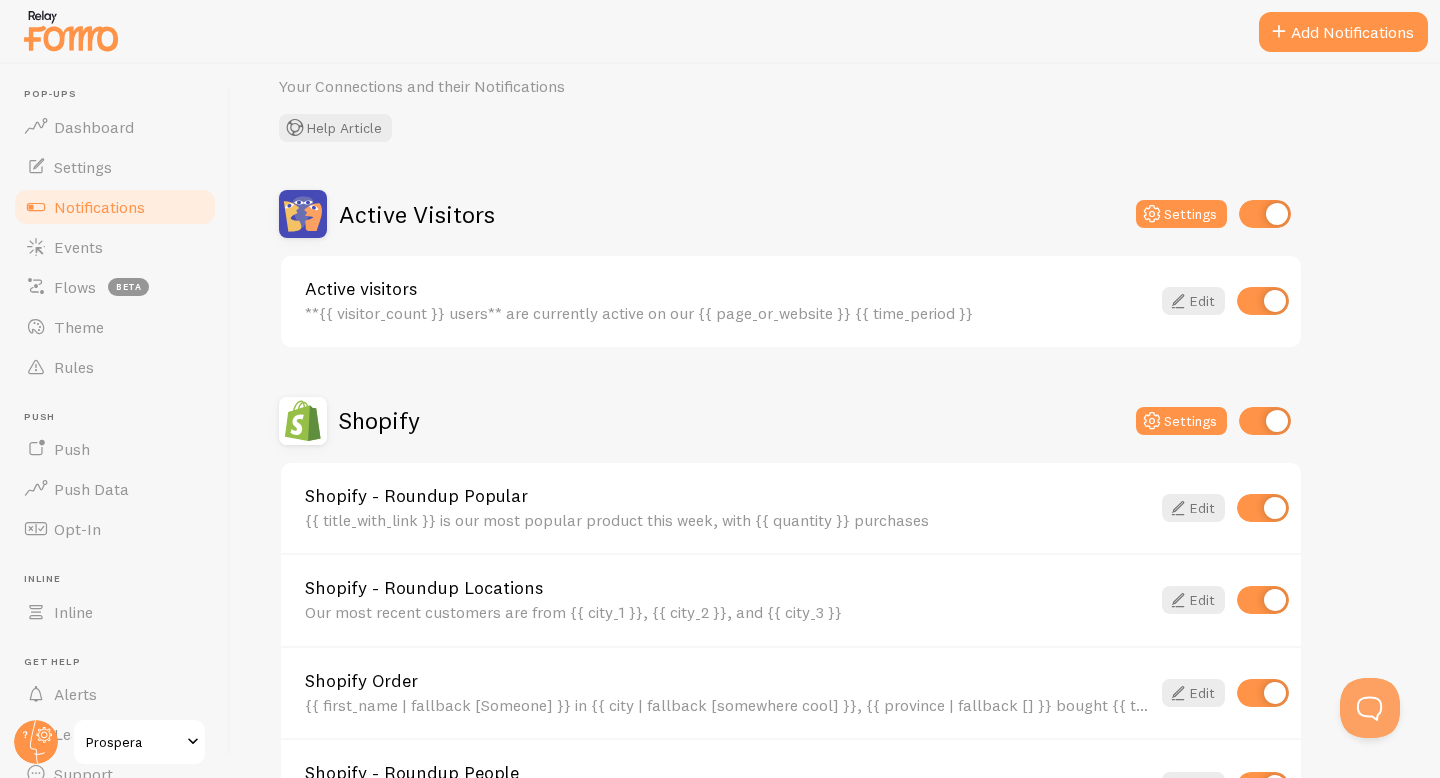 scroll, scrollTop: 90, scrollLeft: 0, axis: vertical 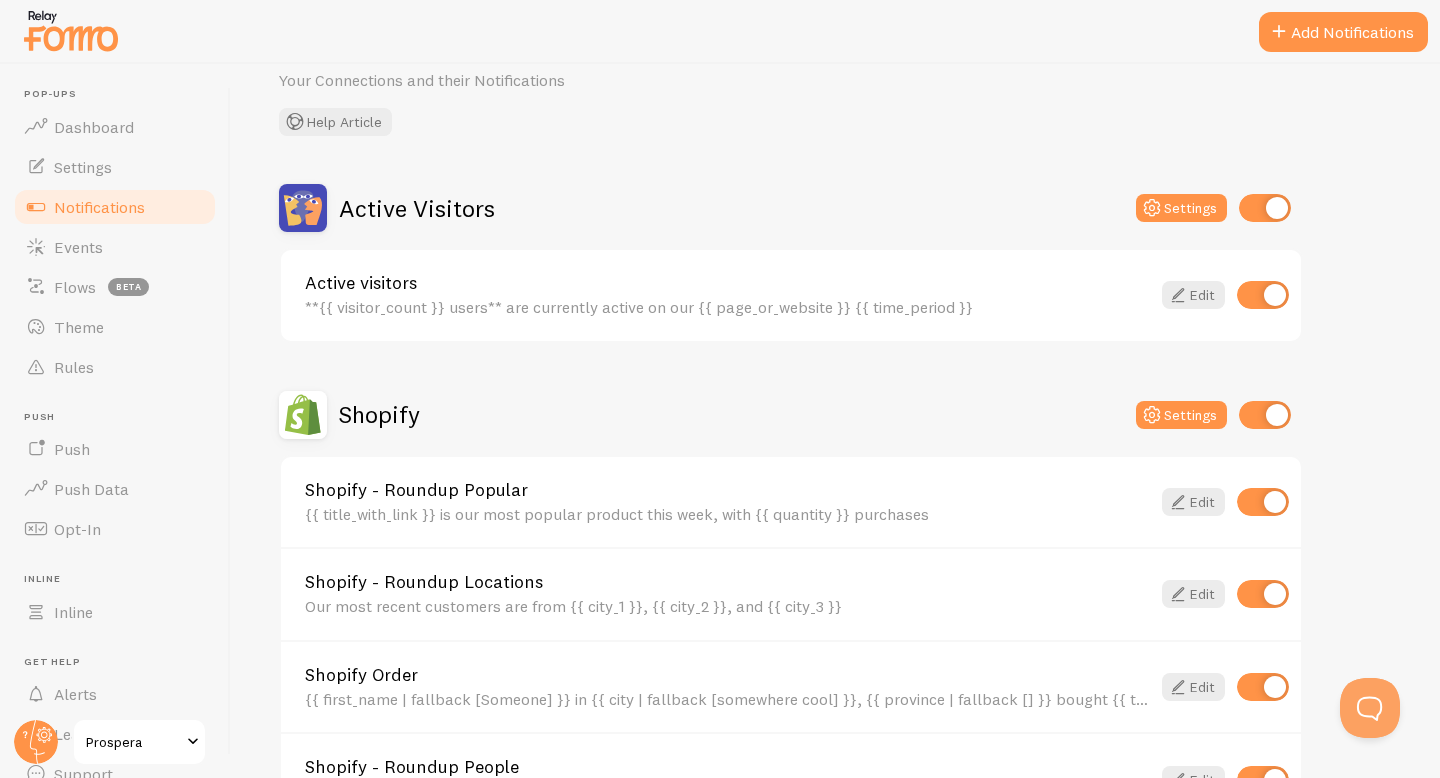 click at bounding box center (1265, 208) 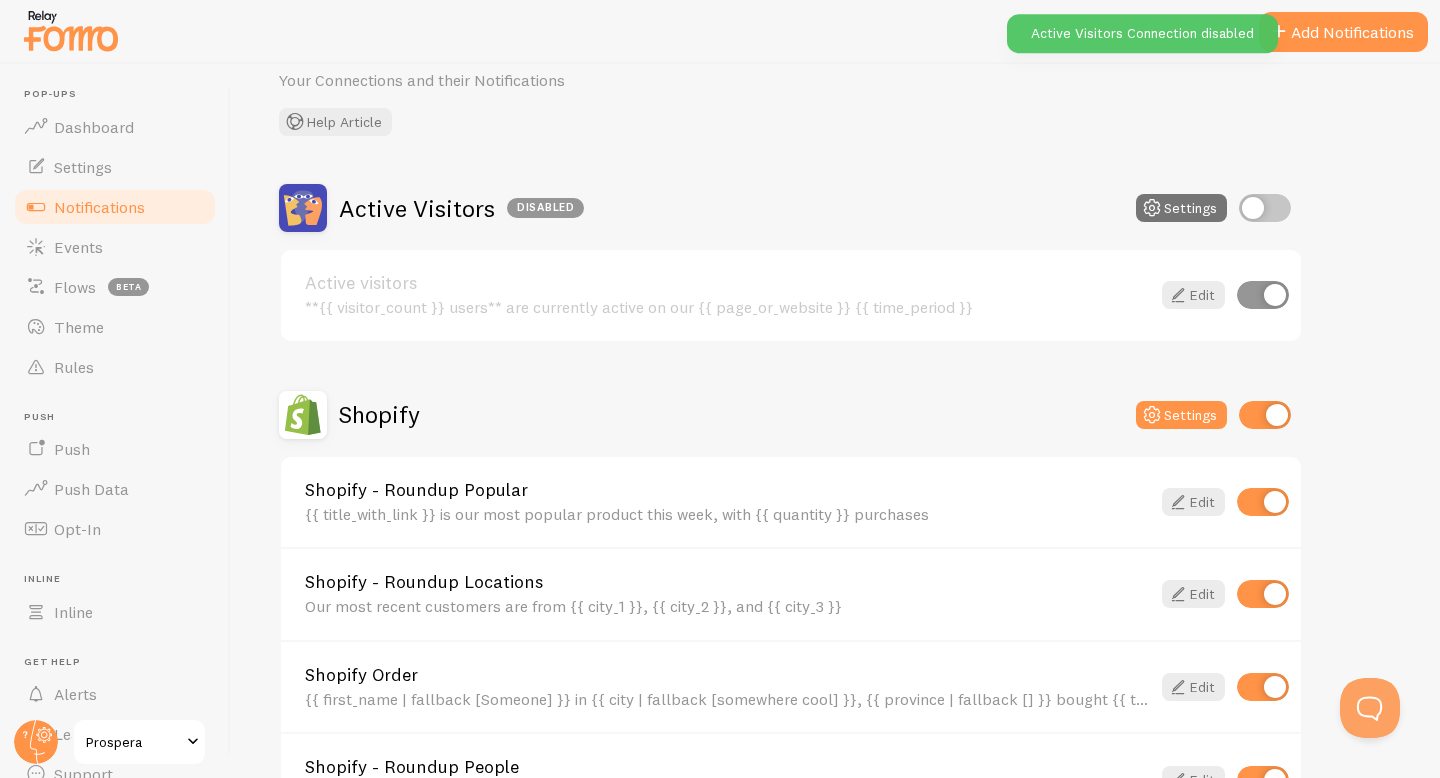 click at bounding box center [1263, 295] 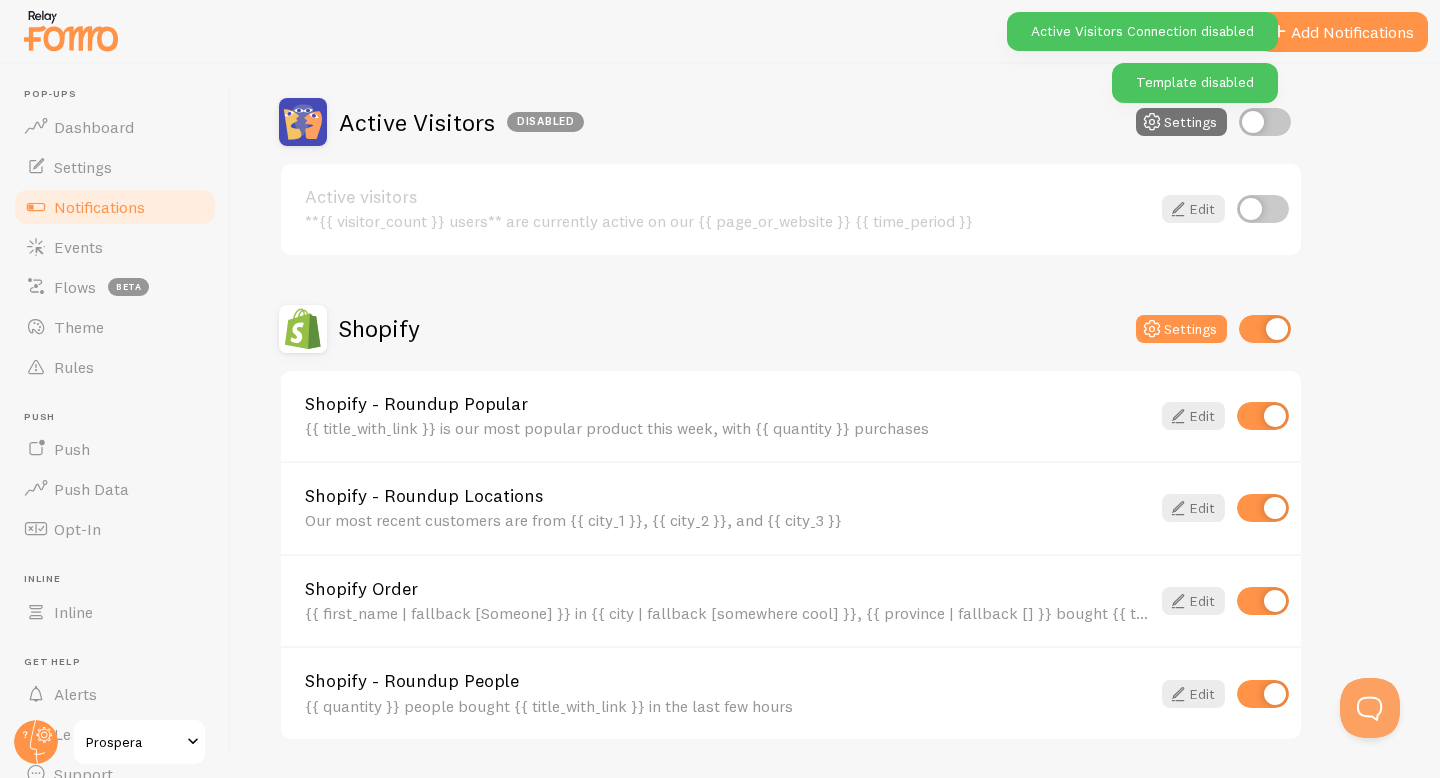 scroll, scrollTop: 203, scrollLeft: 0, axis: vertical 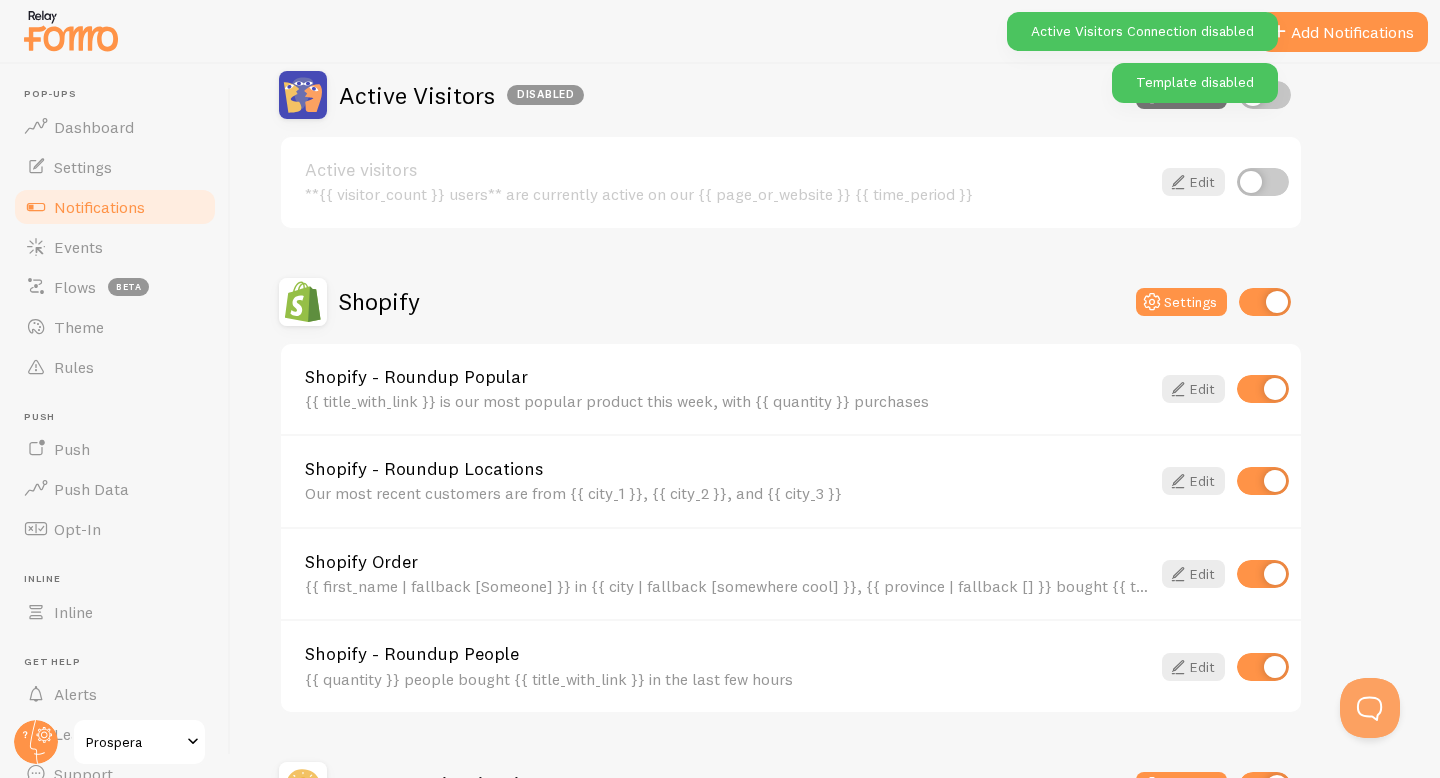 click at bounding box center (1265, 302) 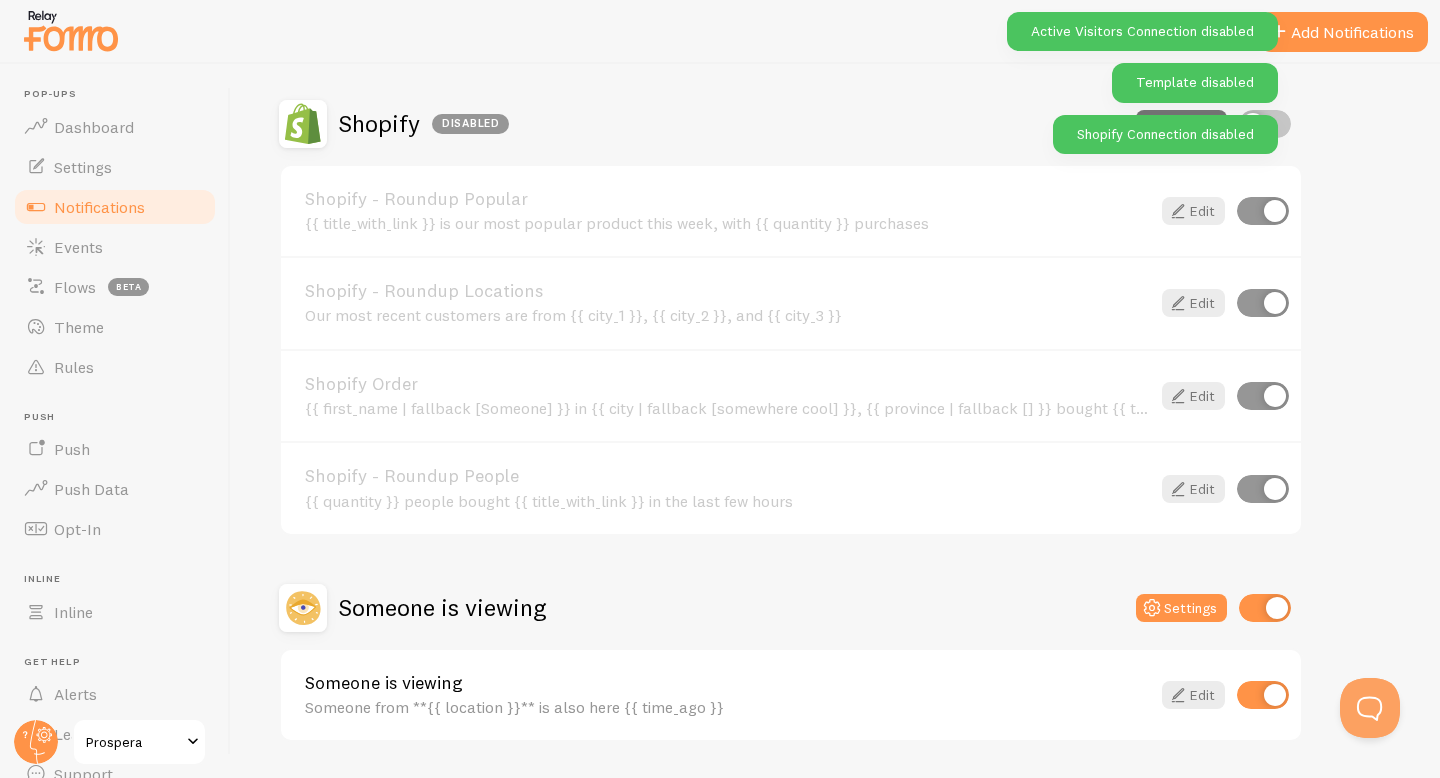 scroll, scrollTop: 355, scrollLeft: 0, axis: vertical 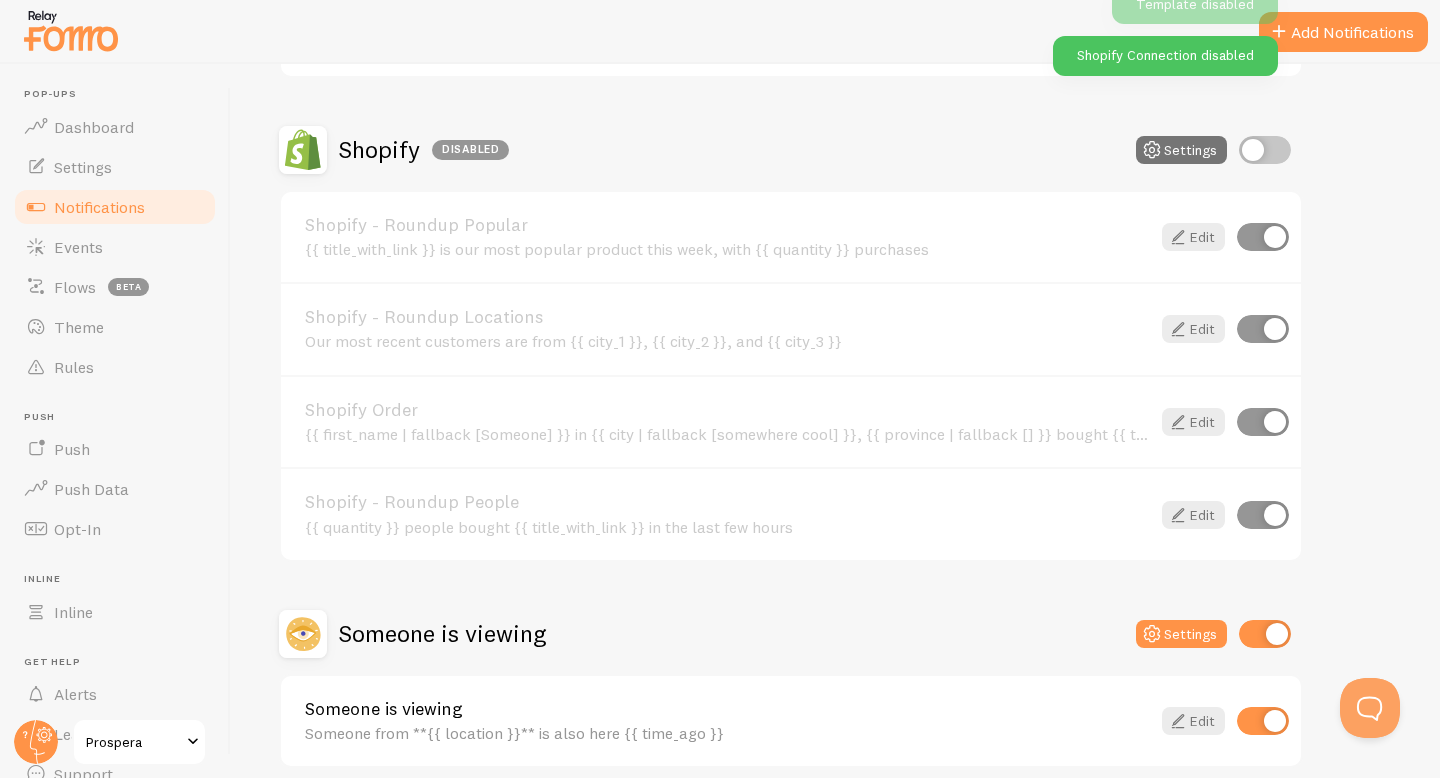 click at bounding box center [1265, 150] 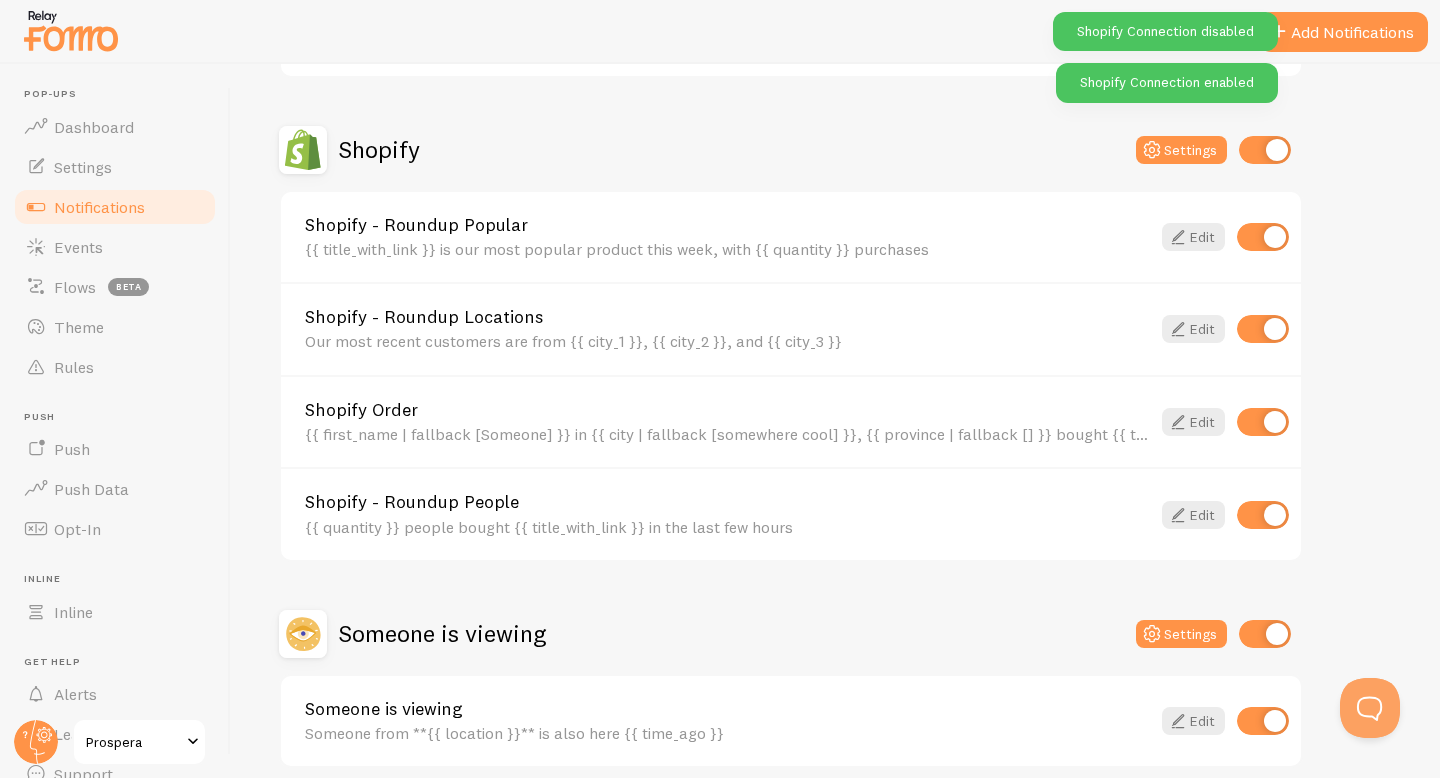 click at bounding box center [1263, 237] 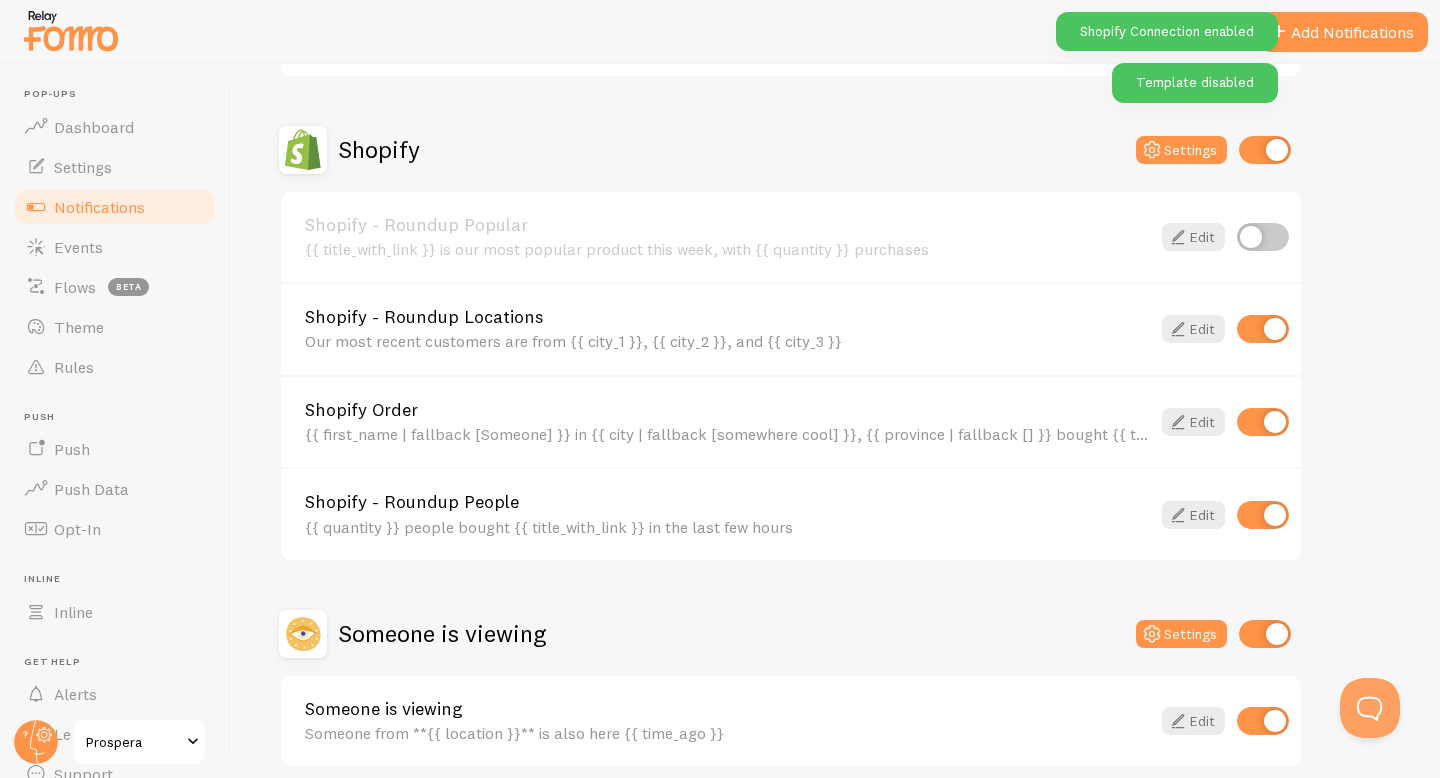 click at bounding box center [1263, 329] 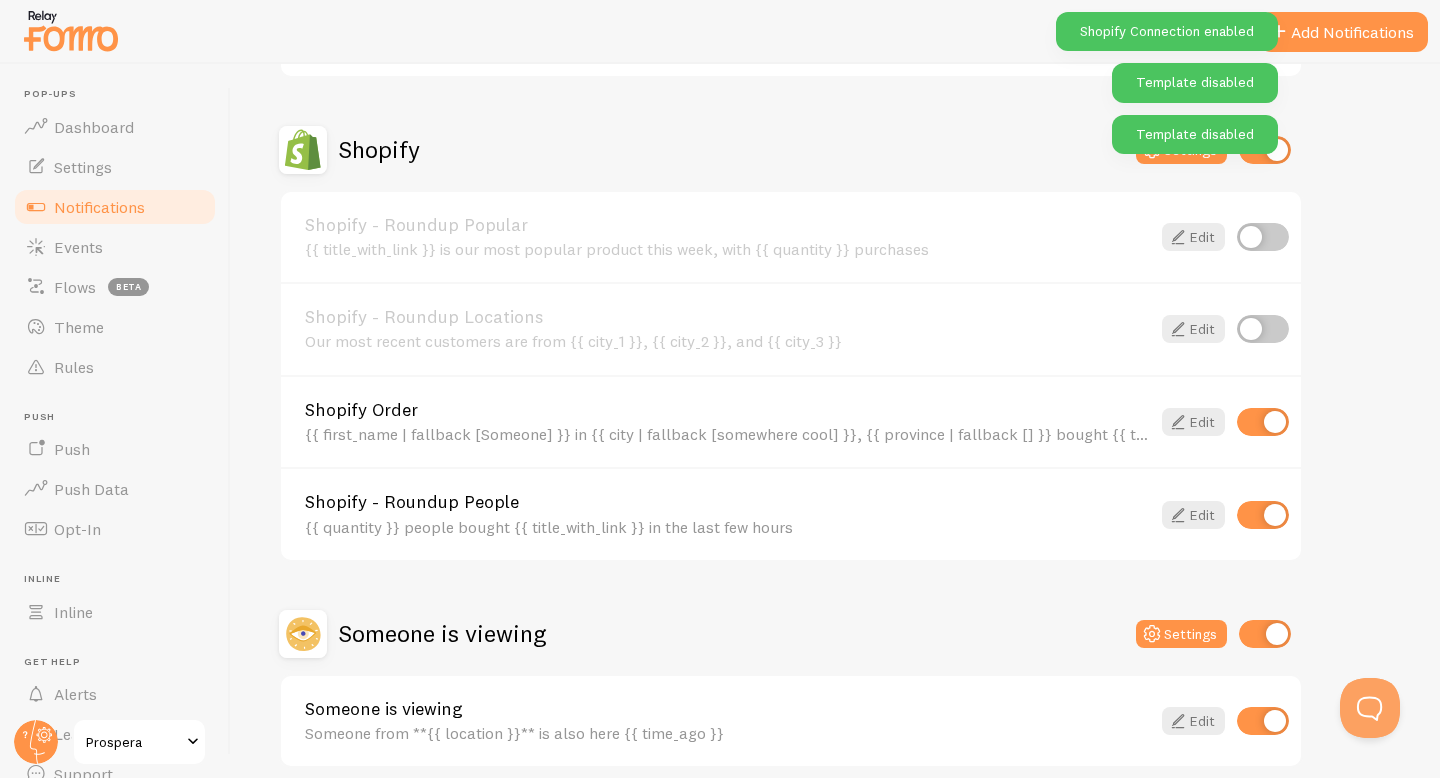 click at bounding box center [1263, 515] 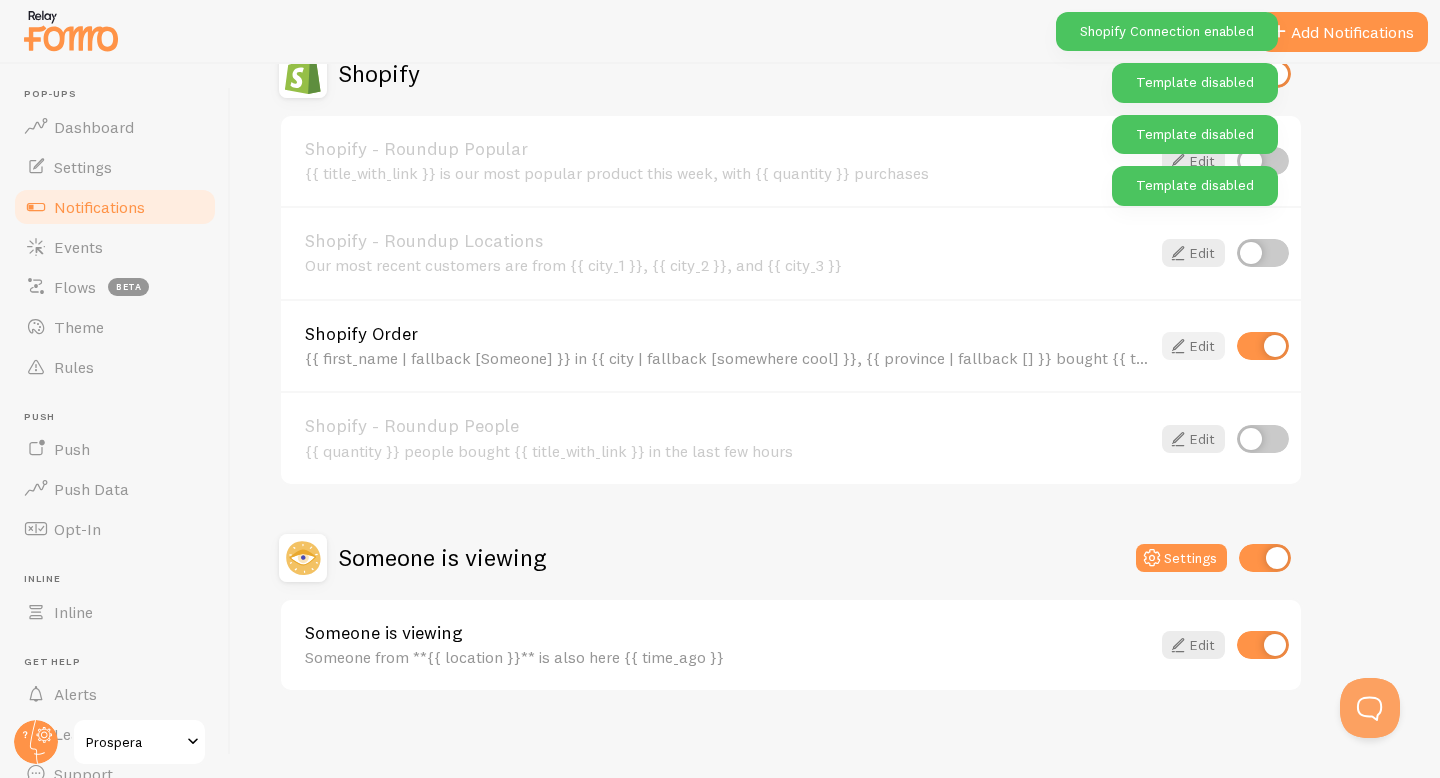 scroll, scrollTop: 441, scrollLeft: 0, axis: vertical 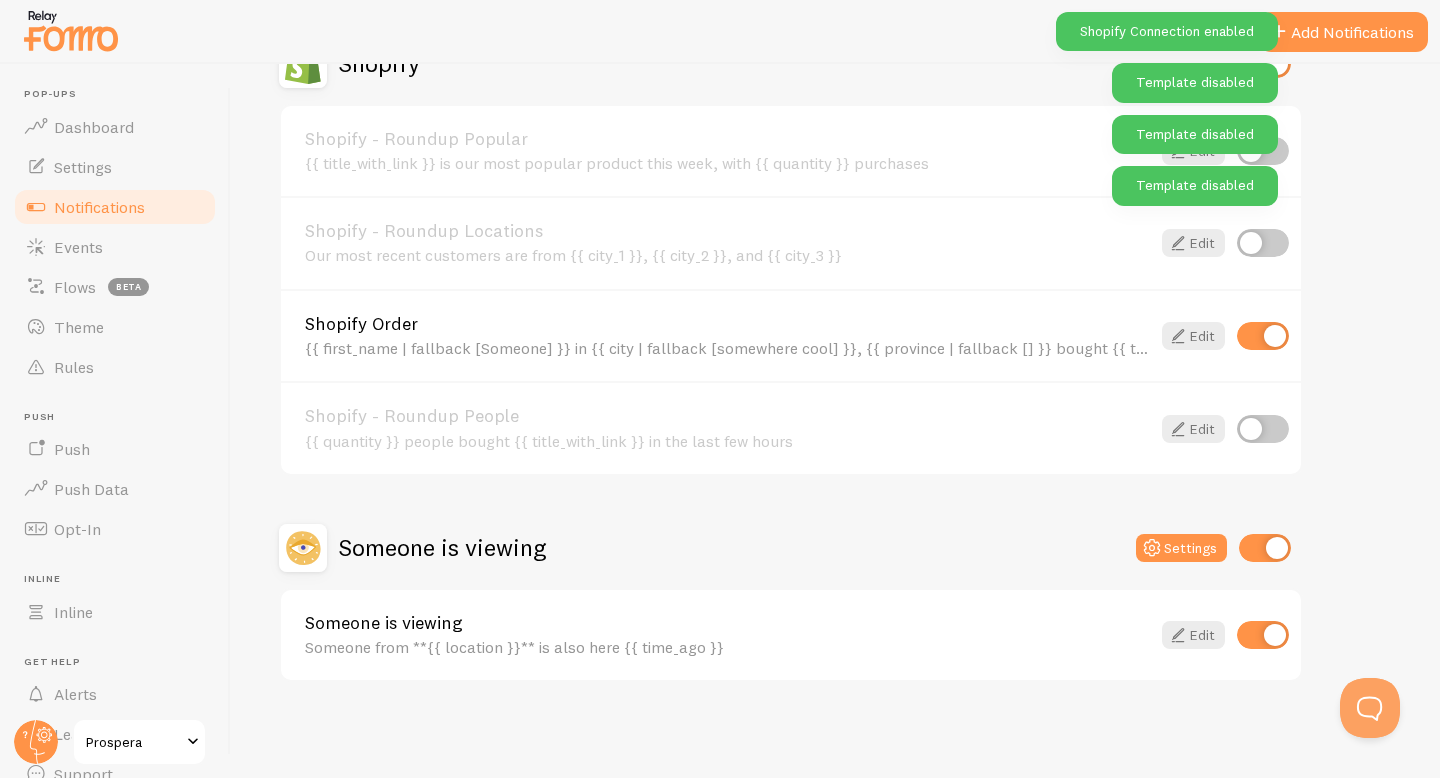 click at bounding box center [1265, 548] 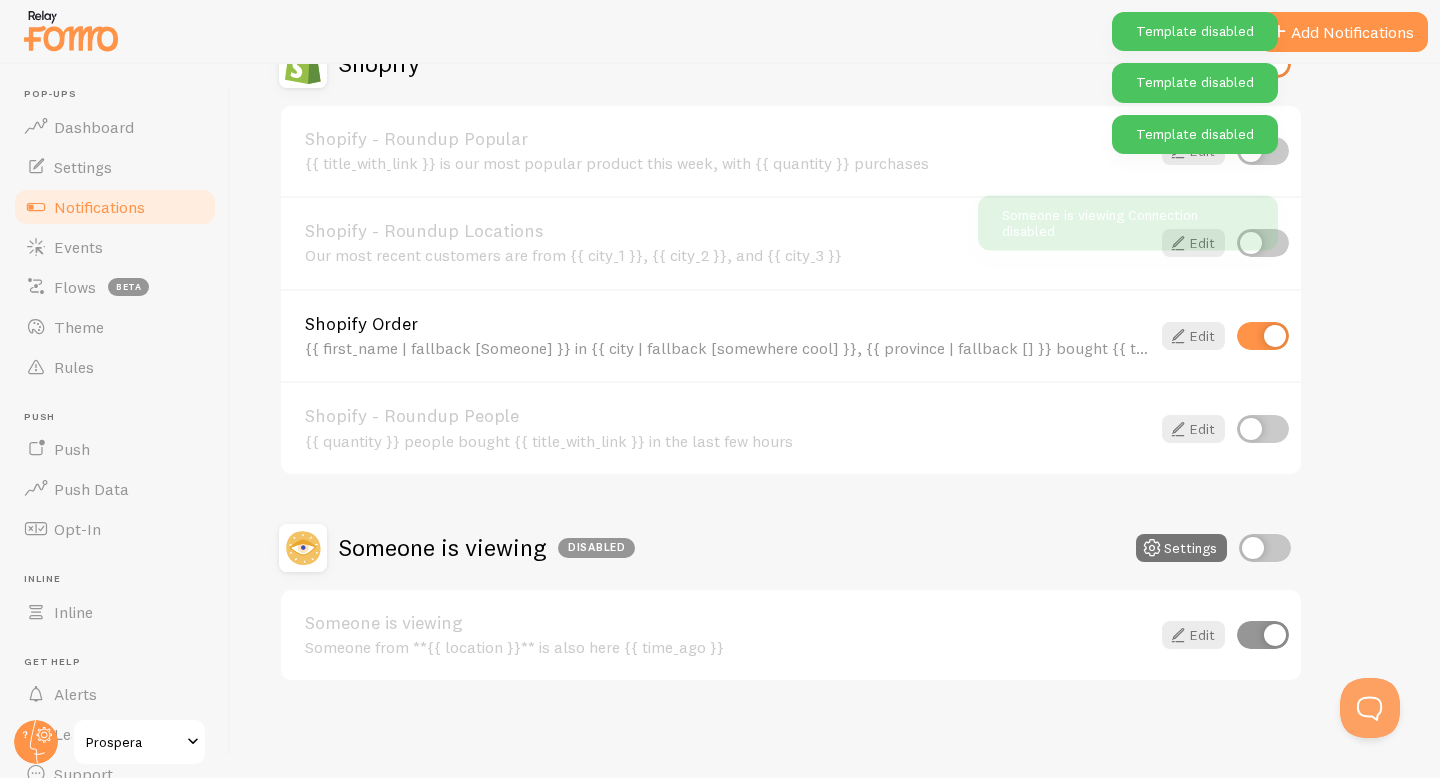 click at bounding box center [1263, 635] 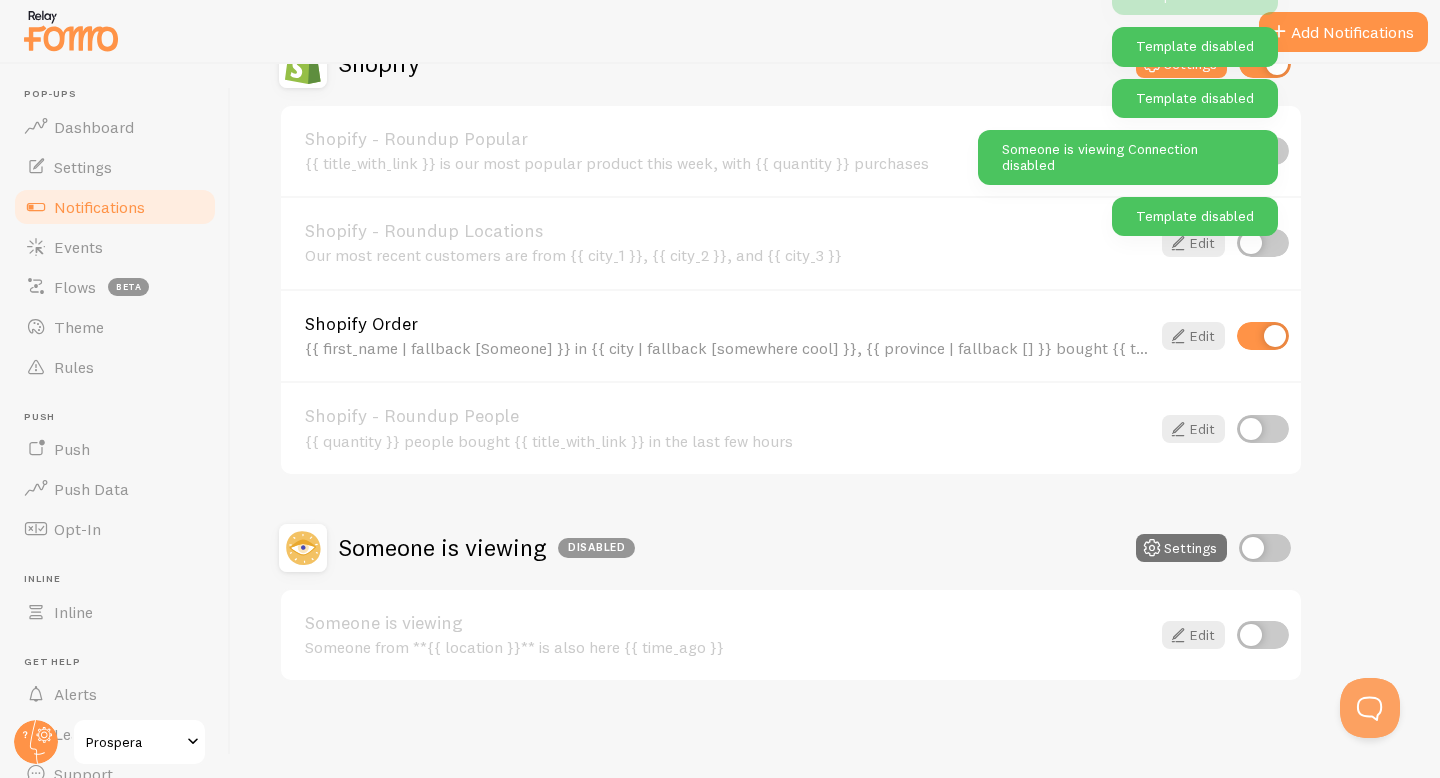 click on "Shopify Order
{{ first_name | fallback [Someone] }} in {{ city | fallback [somewhere cool] }}, {{ province | fallback [] }} bought {{ title_with_link | fallback [something] }} {{ time_ago }}
Edit" at bounding box center (791, 335) 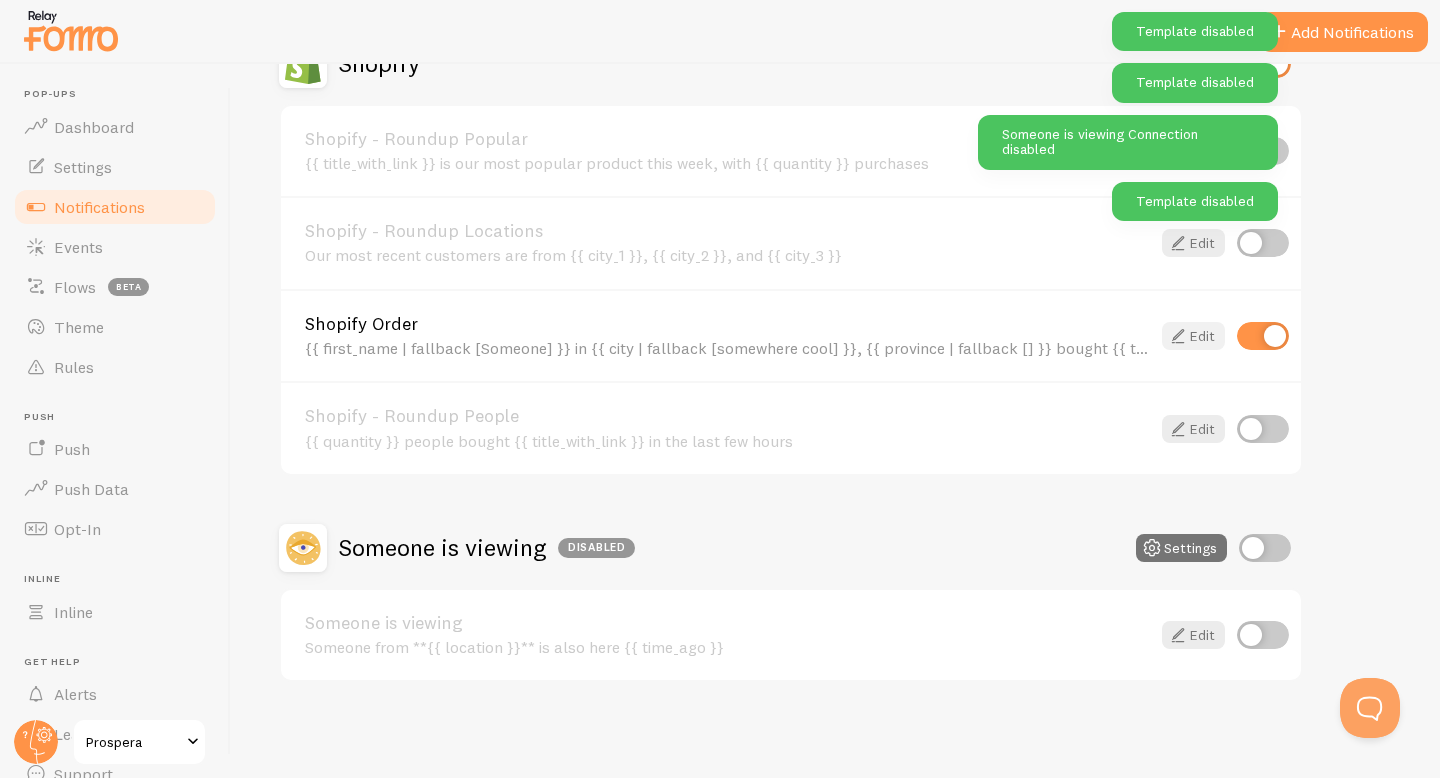 click on "Edit" at bounding box center [1193, 336] 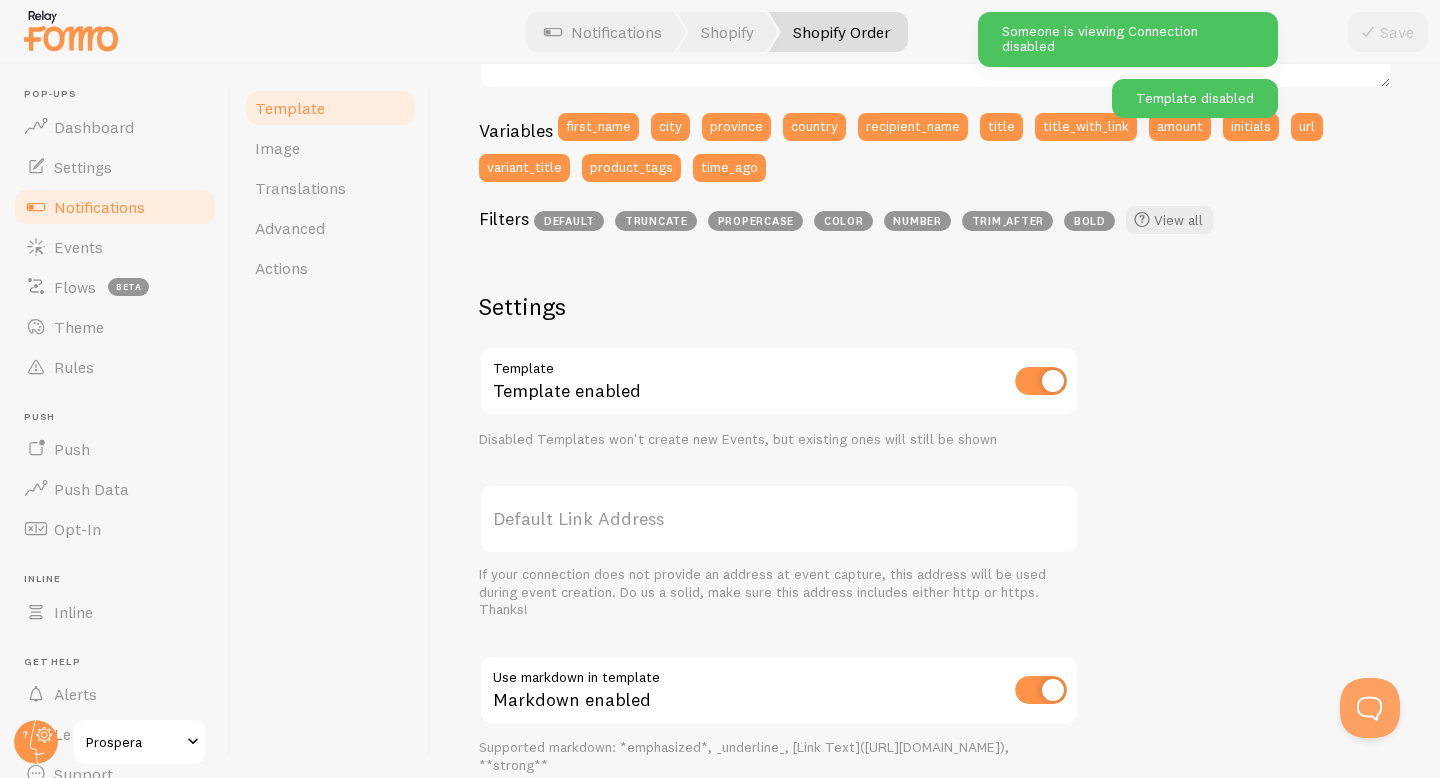 scroll, scrollTop: 585, scrollLeft: 0, axis: vertical 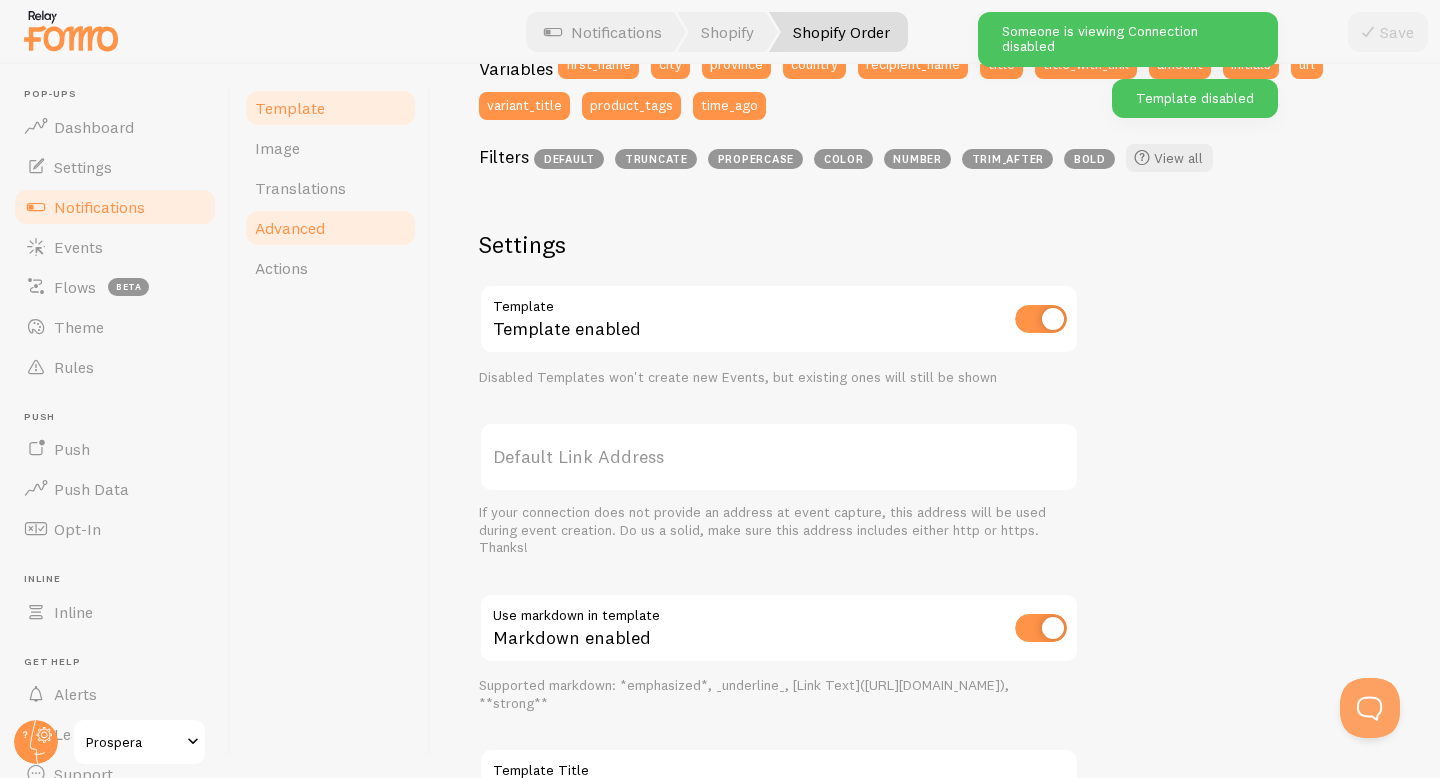 click on "Advanced" at bounding box center [330, 228] 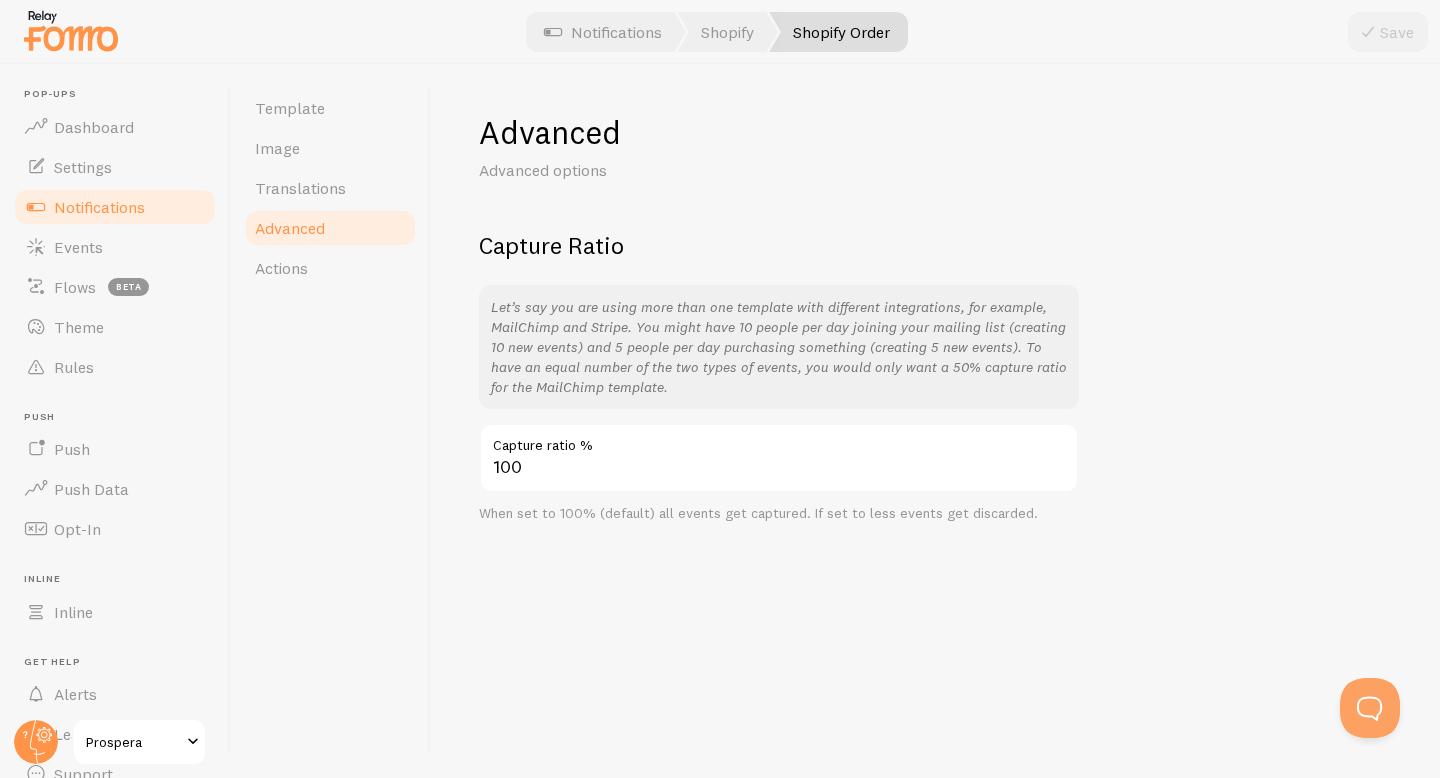 click on "Template
Image
Translations
Advanced
Actions" at bounding box center [331, 421] 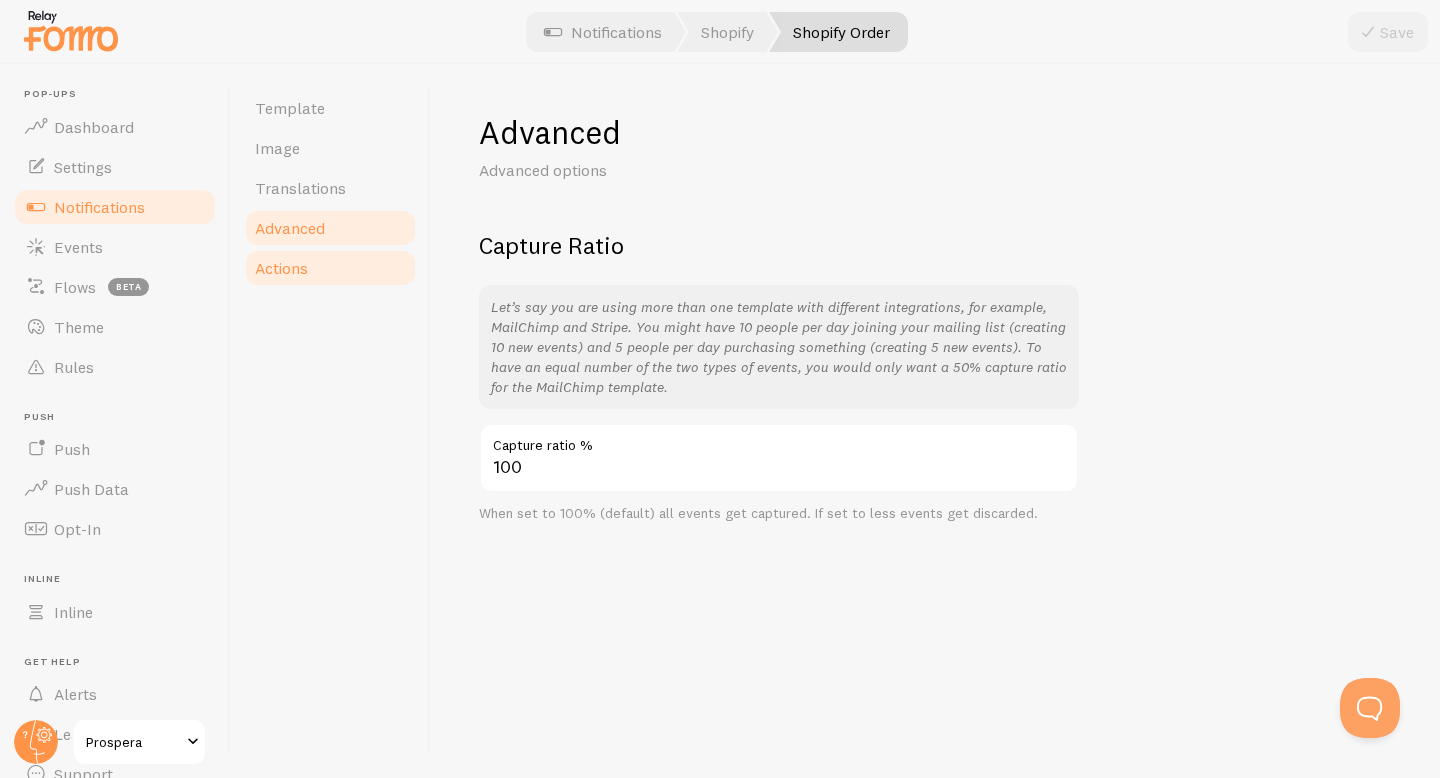 click on "Actions" at bounding box center (330, 268) 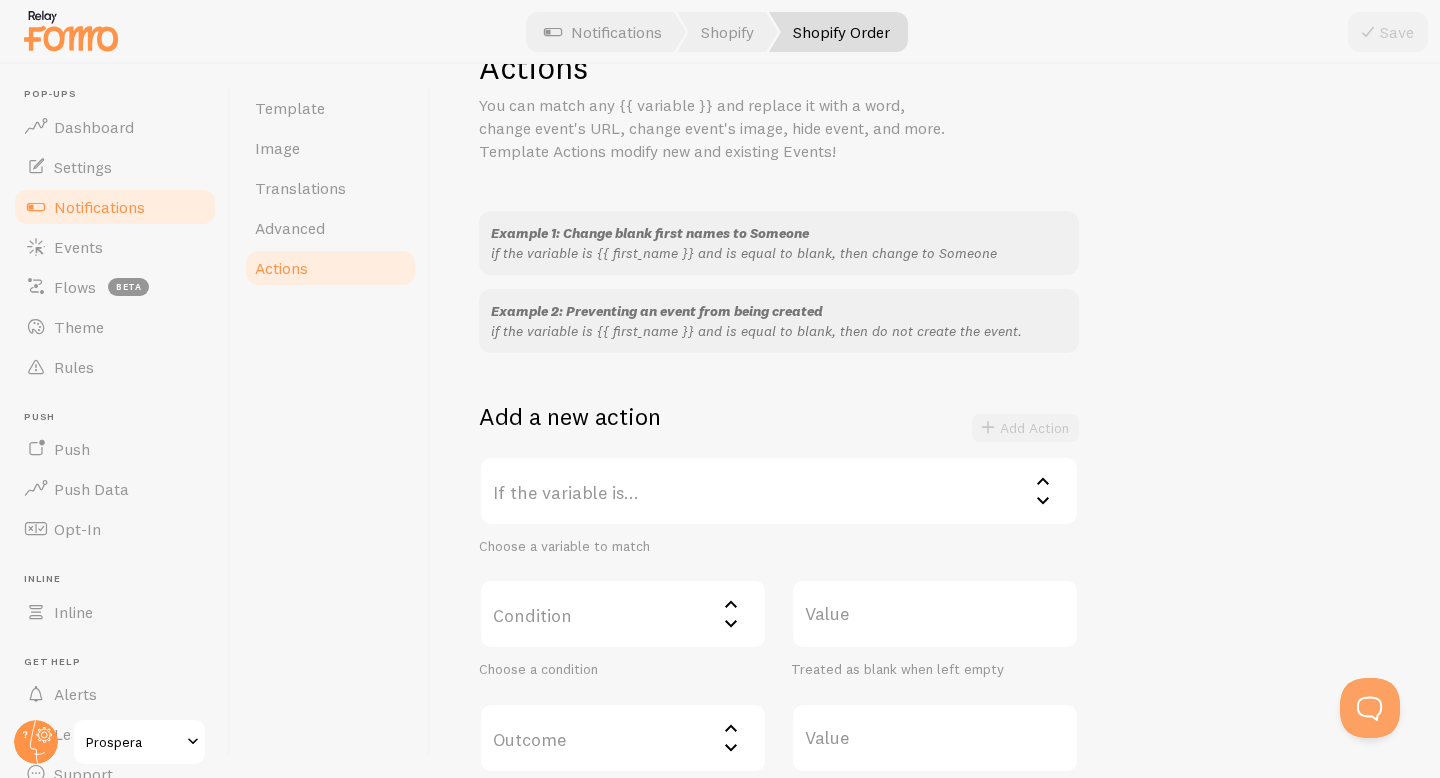 scroll, scrollTop: 0, scrollLeft: 0, axis: both 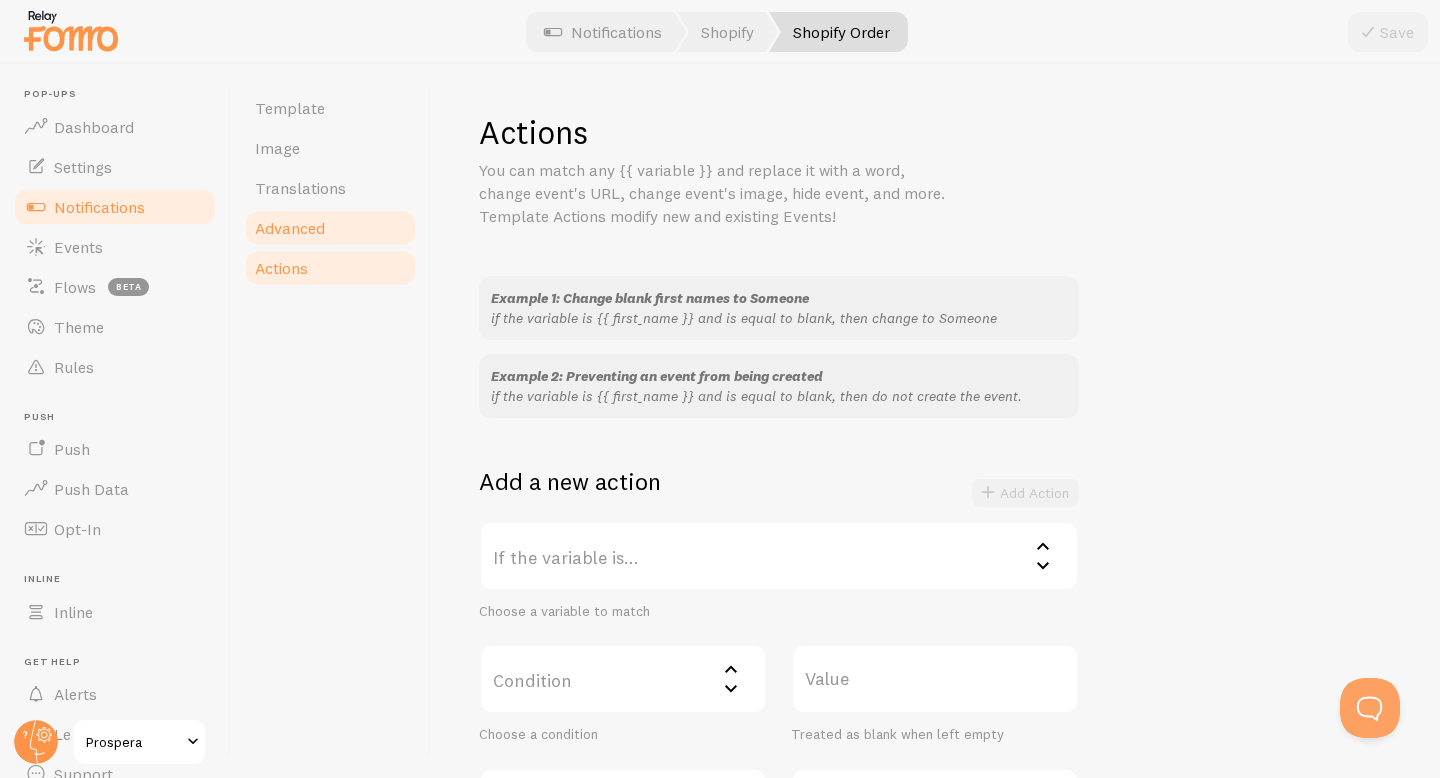 click on "Advanced" at bounding box center (330, 228) 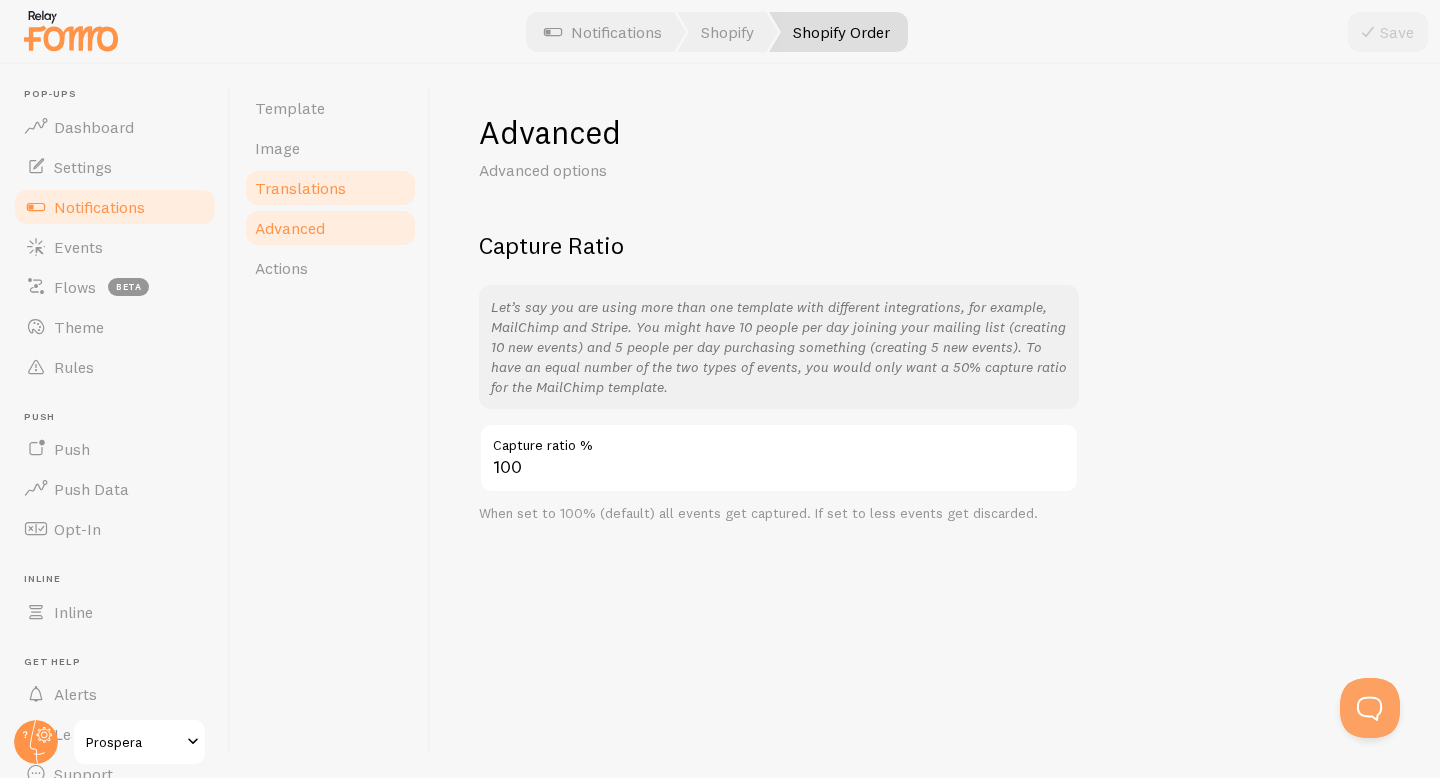 click on "Translations" at bounding box center [330, 188] 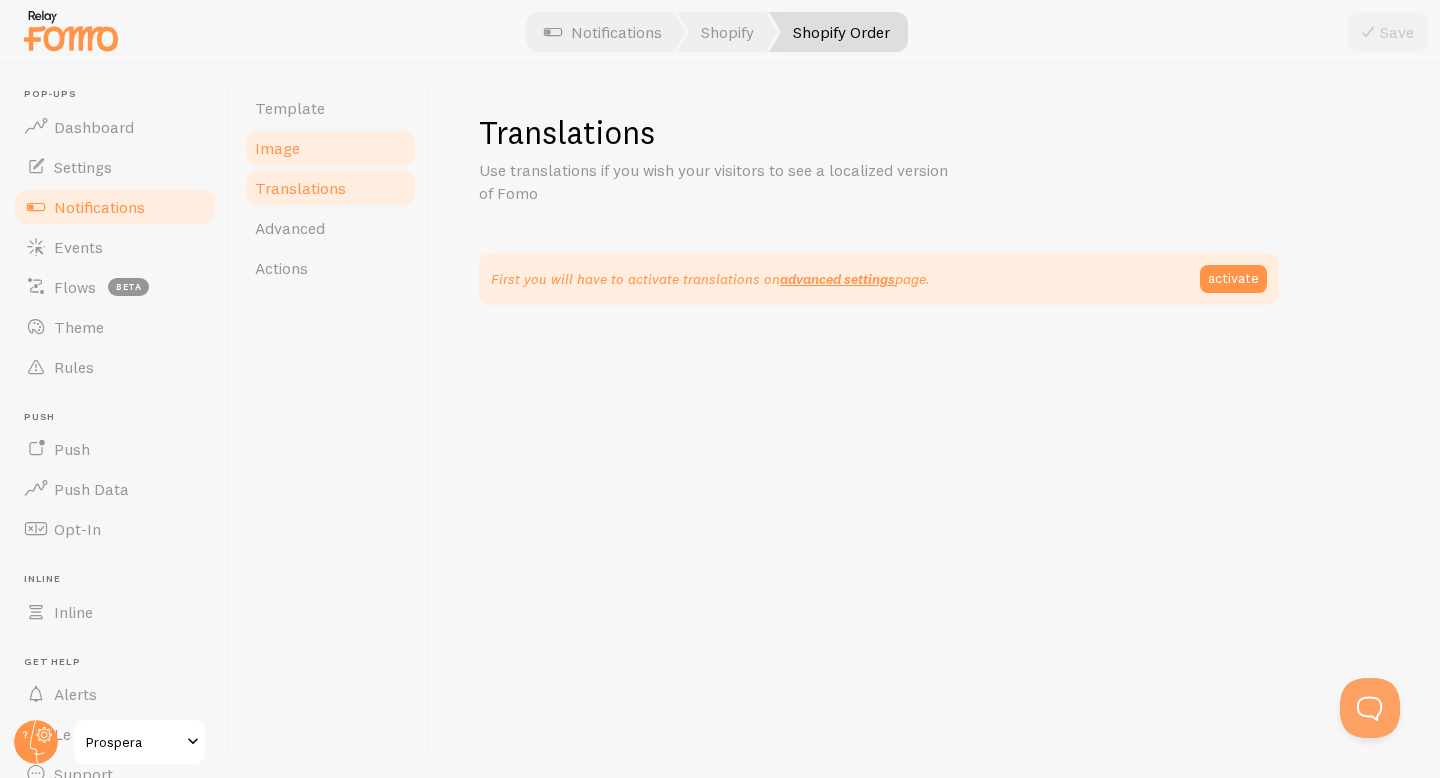 click on "Image" at bounding box center [330, 148] 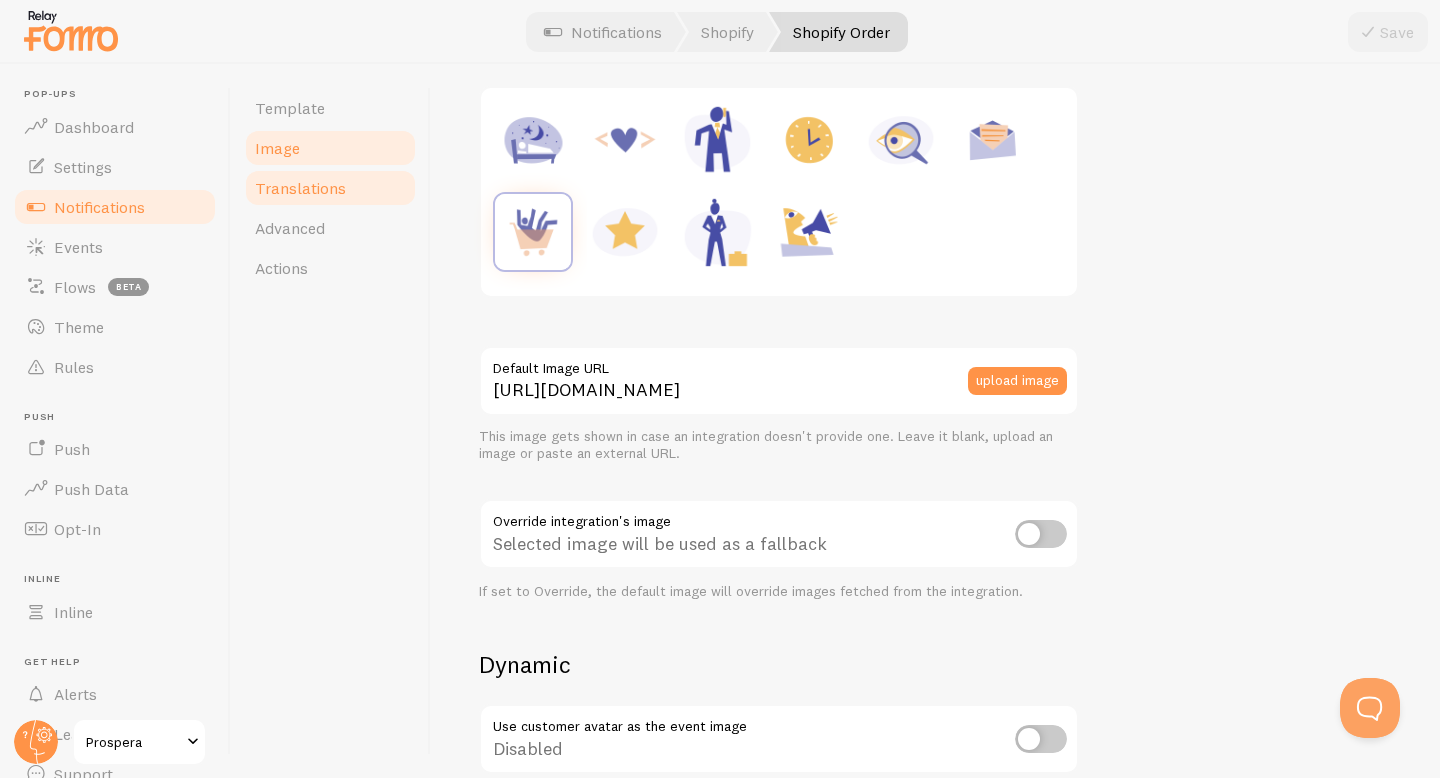scroll, scrollTop: 0, scrollLeft: 0, axis: both 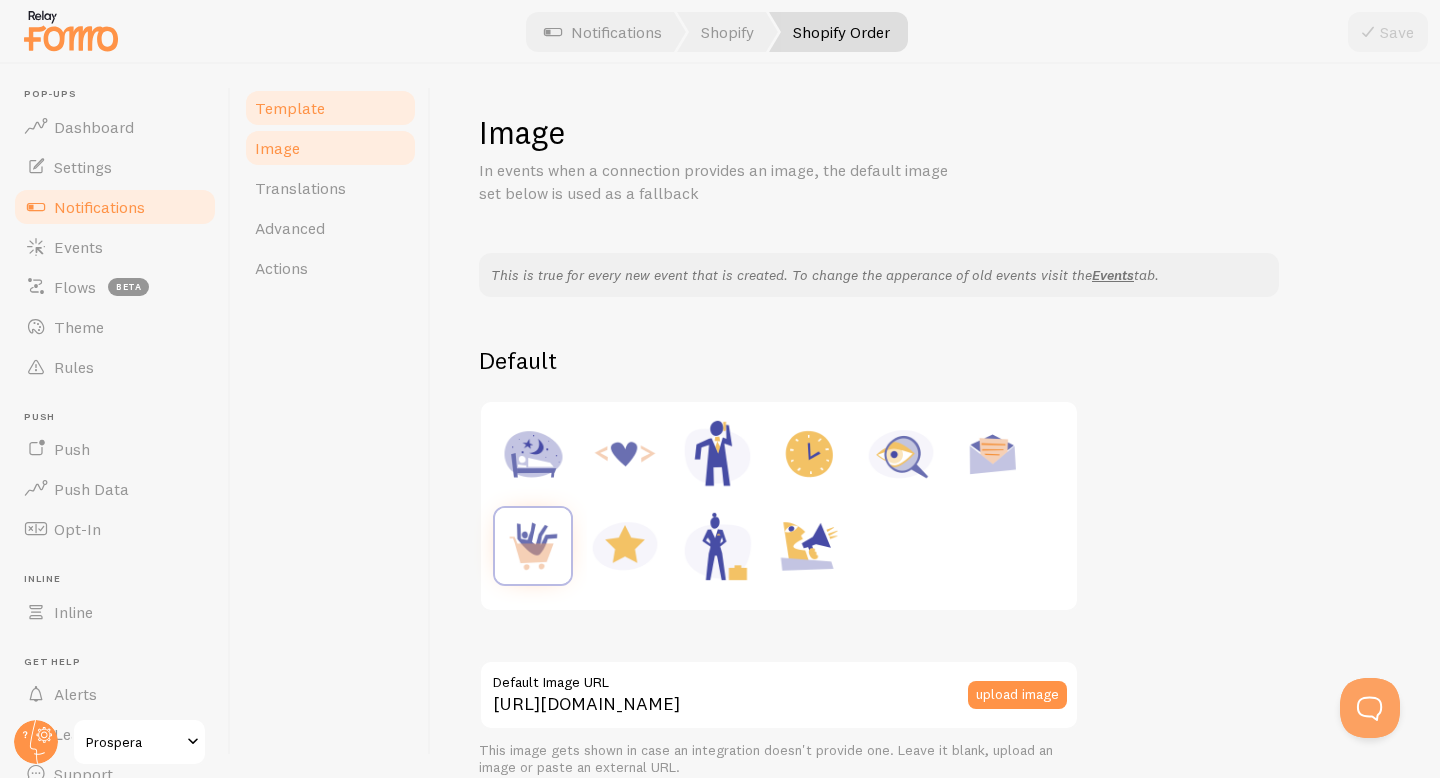 click on "Template" at bounding box center [290, 108] 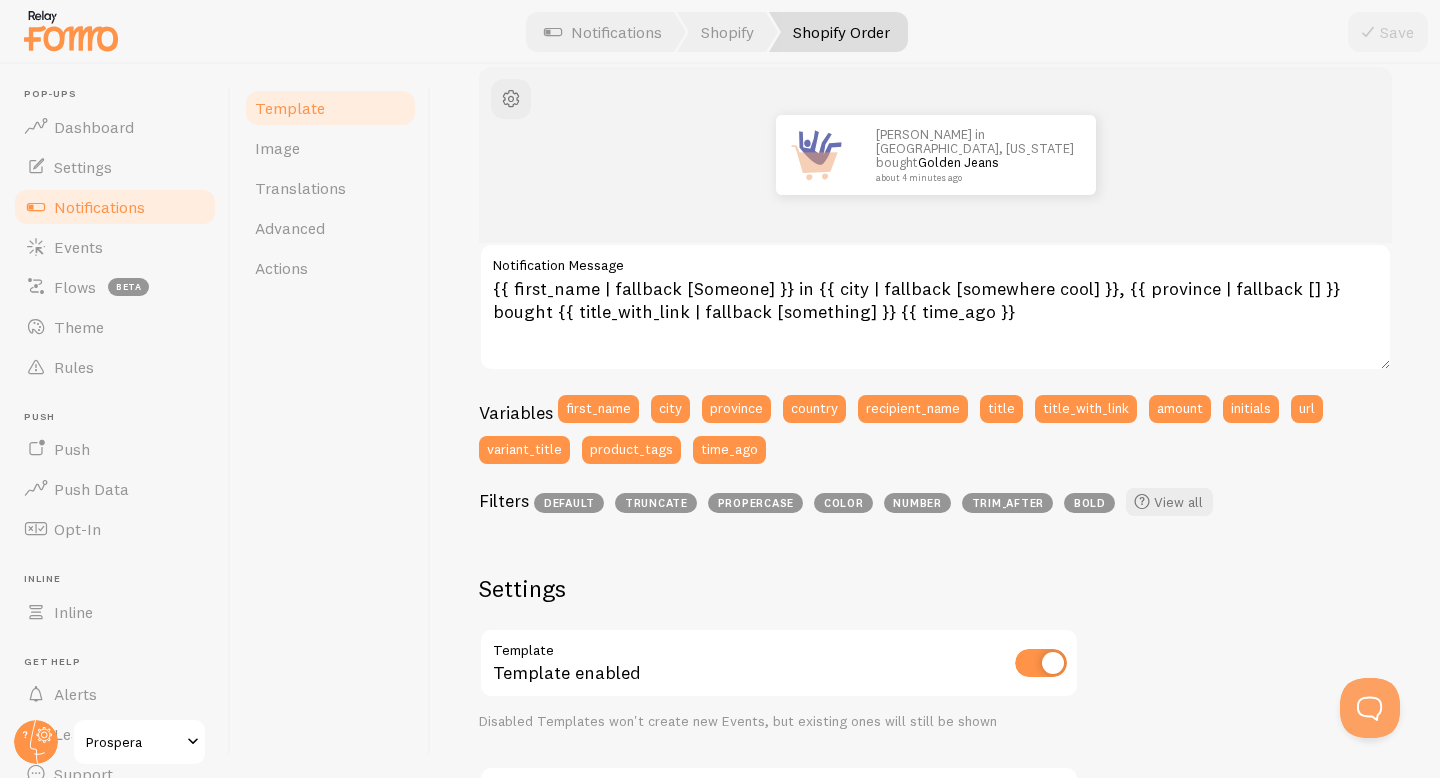 scroll, scrollTop: 756, scrollLeft: 0, axis: vertical 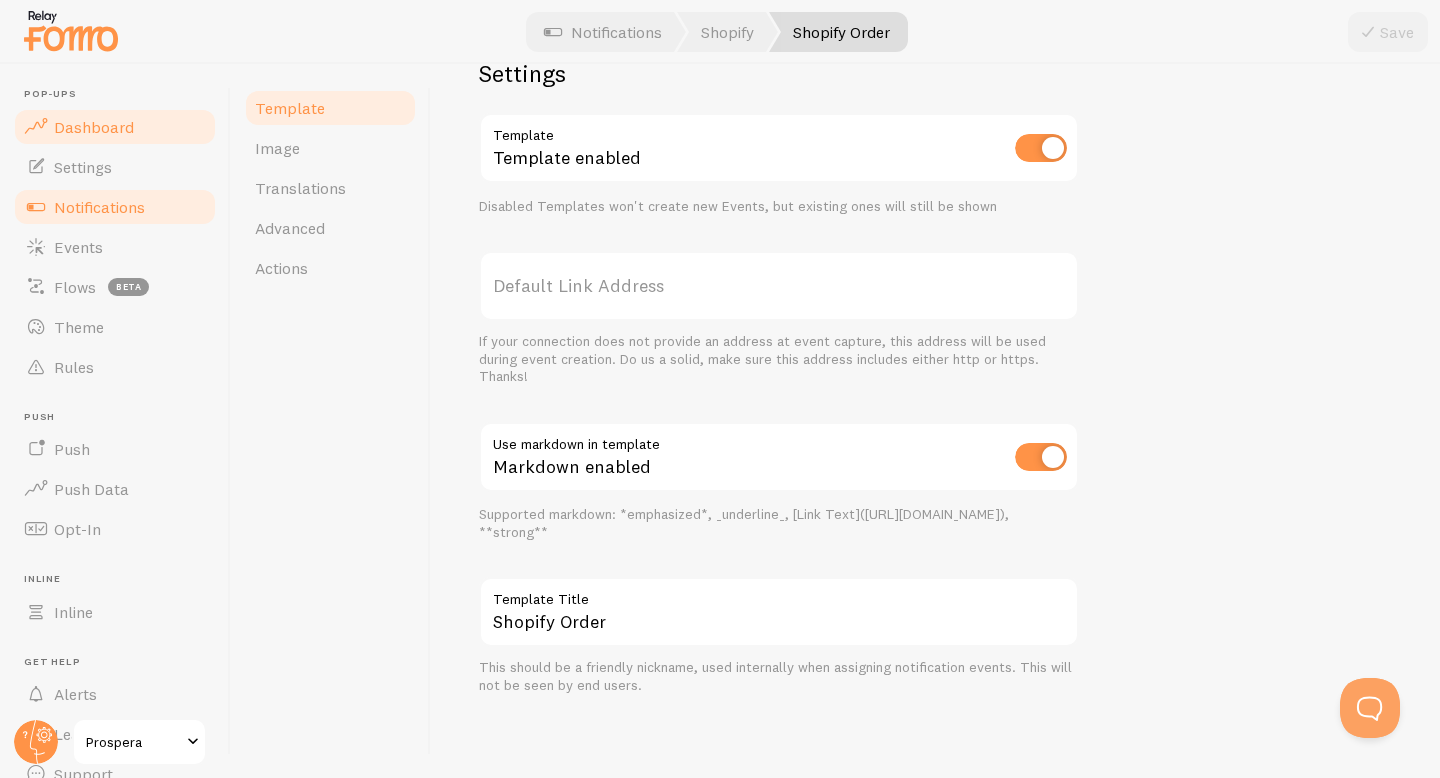 click on "Dashboard" at bounding box center (115, 127) 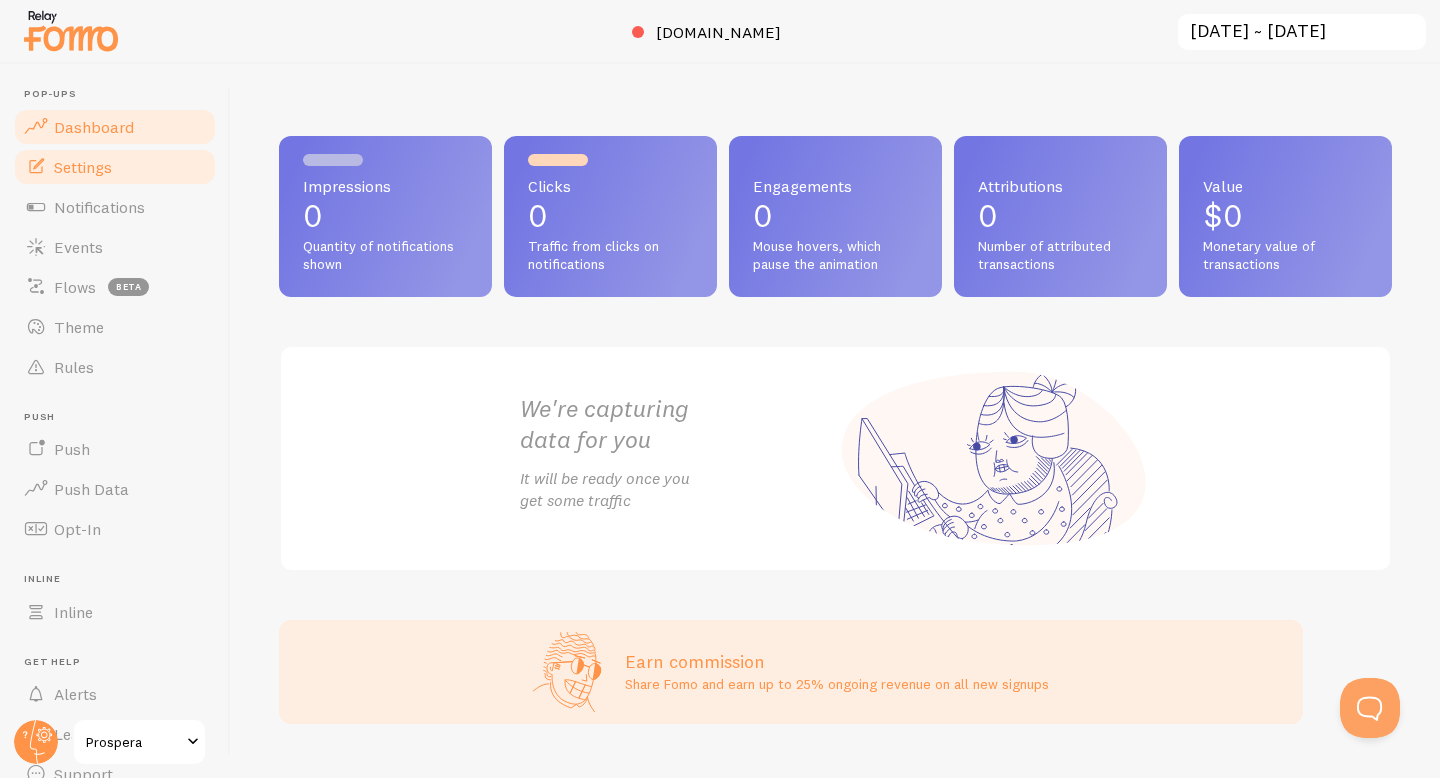 click on "Settings" at bounding box center [115, 167] 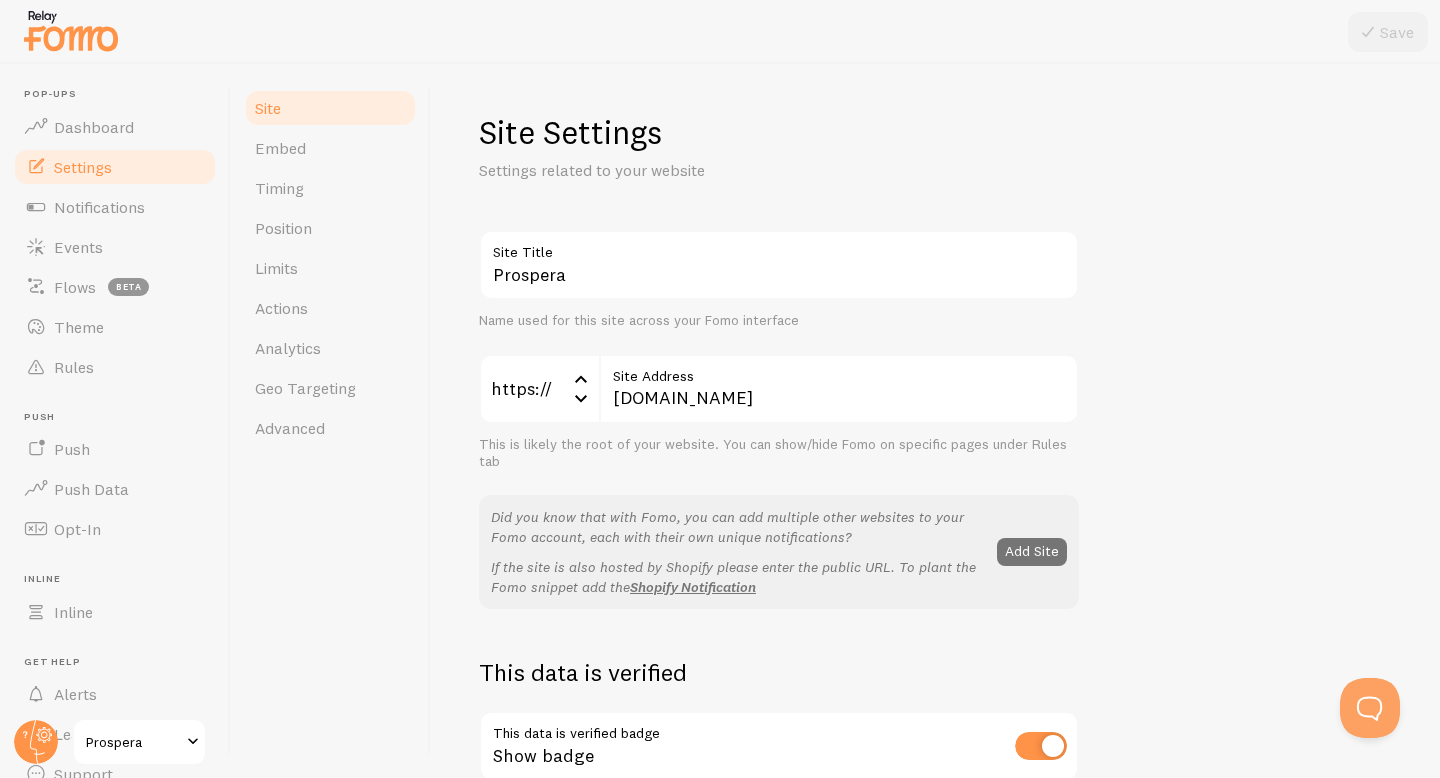 scroll, scrollTop: 77, scrollLeft: 0, axis: vertical 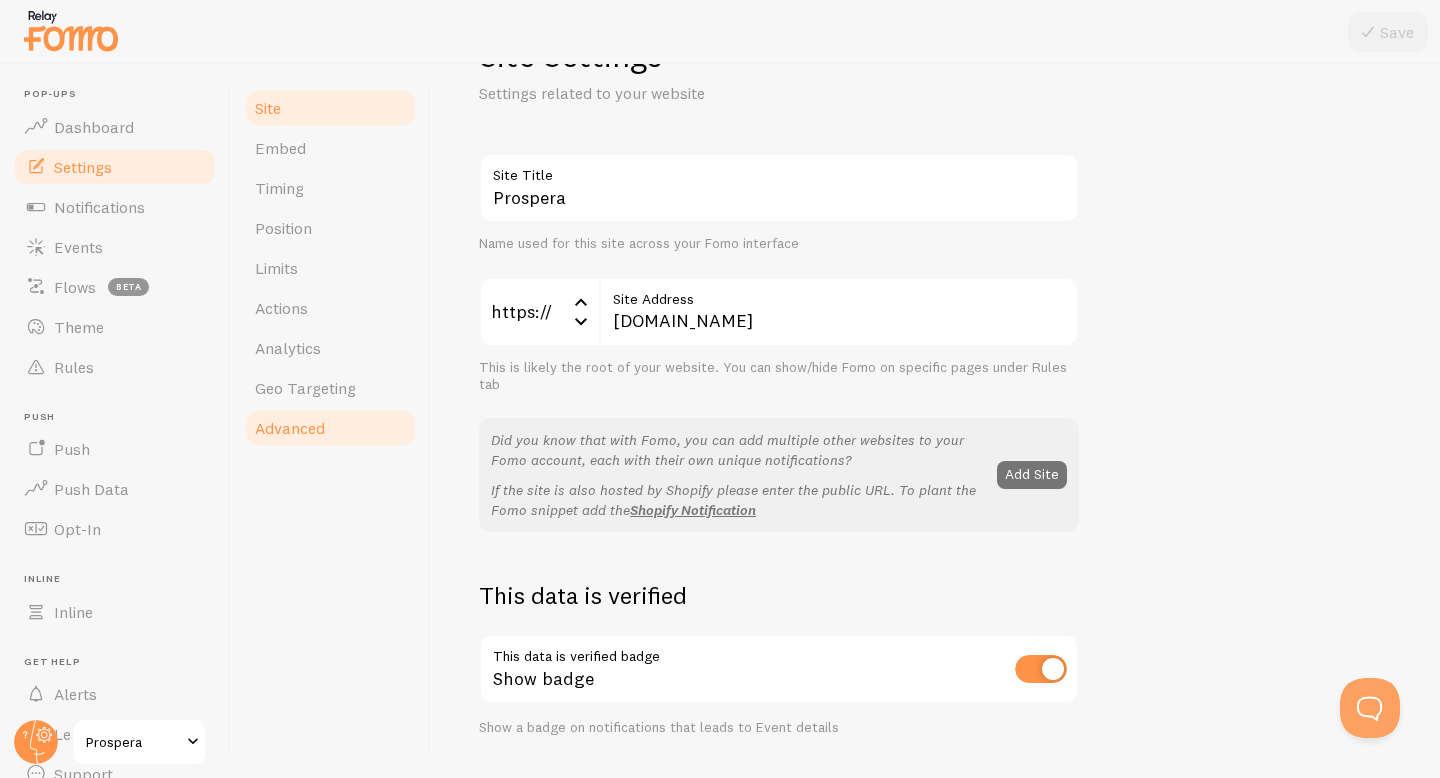 click on "Advanced" at bounding box center (330, 428) 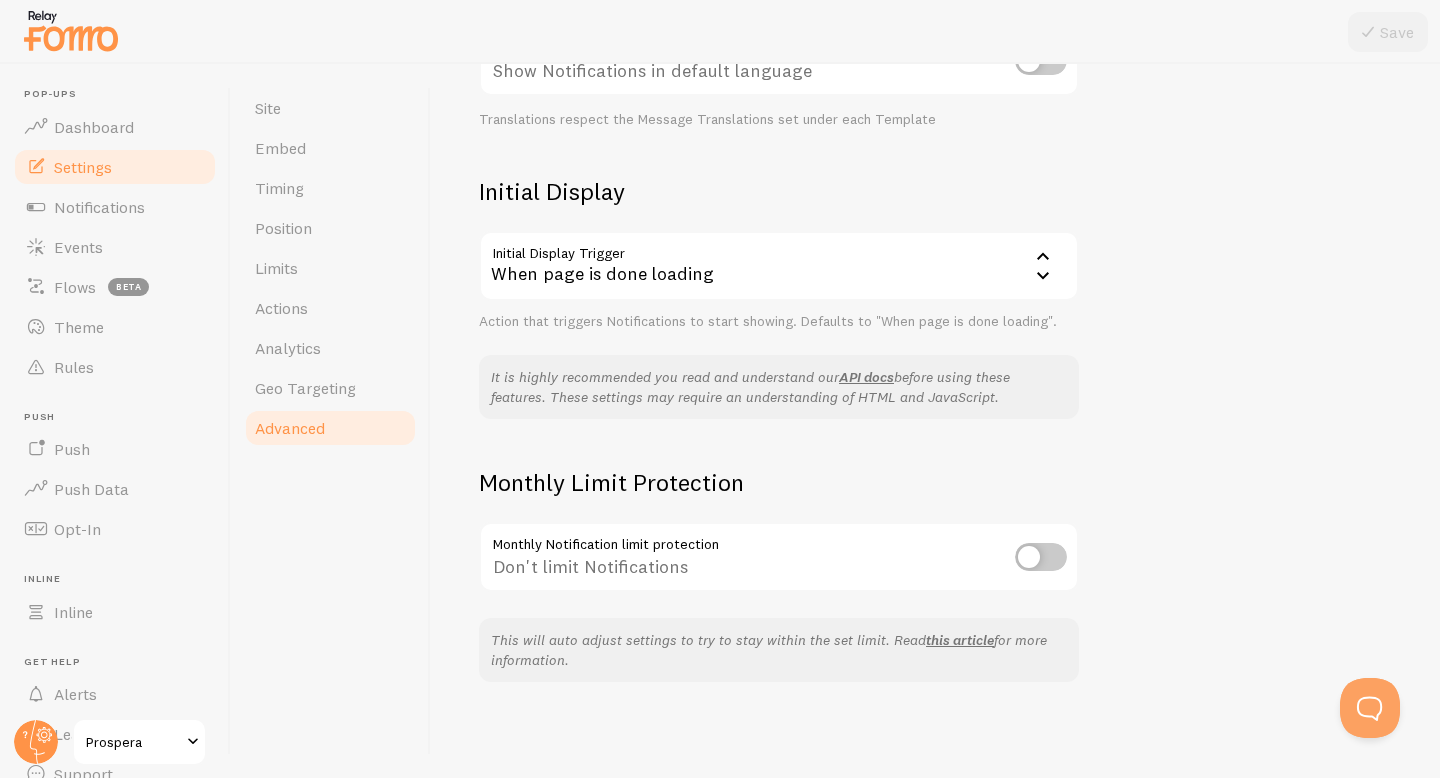 scroll, scrollTop: 0, scrollLeft: 0, axis: both 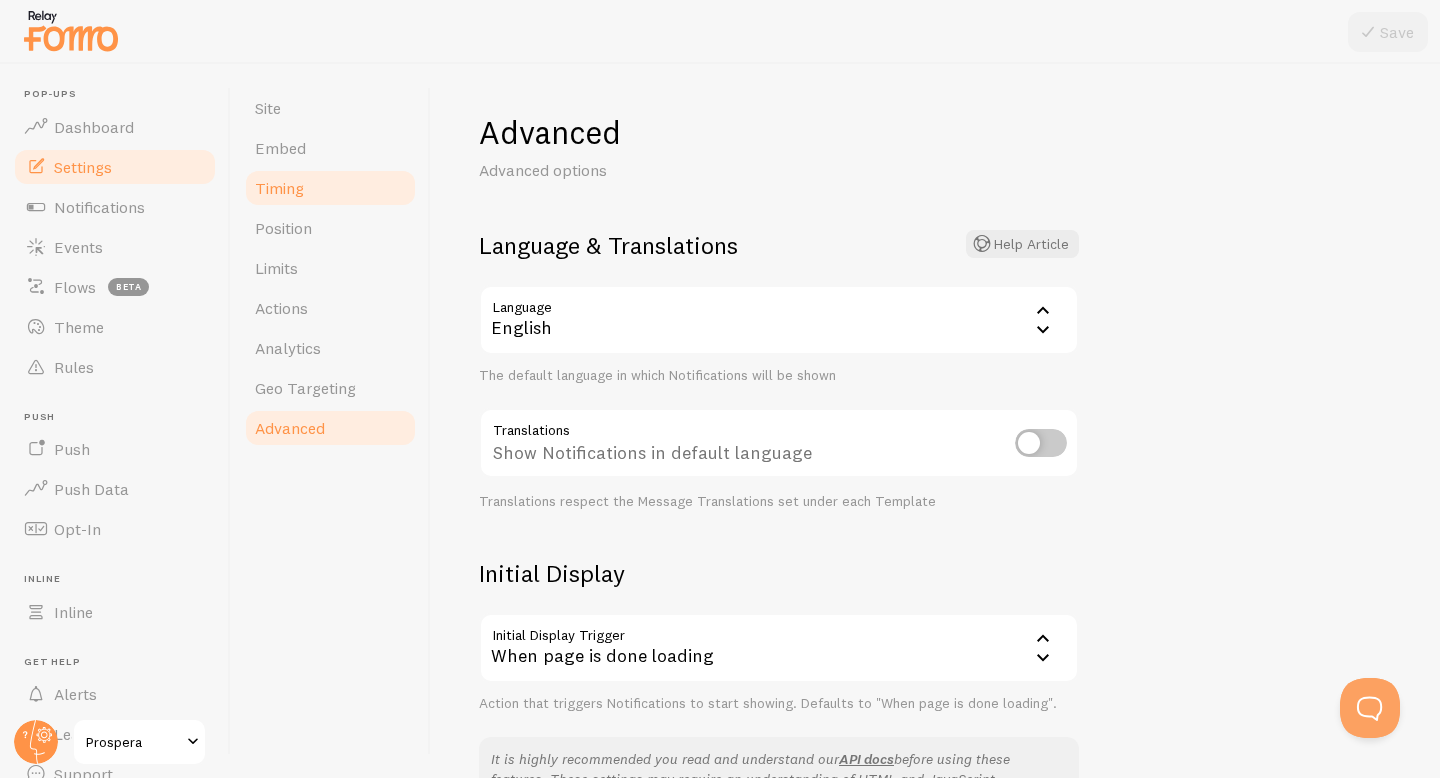 click on "Timing" at bounding box center [330, 188] 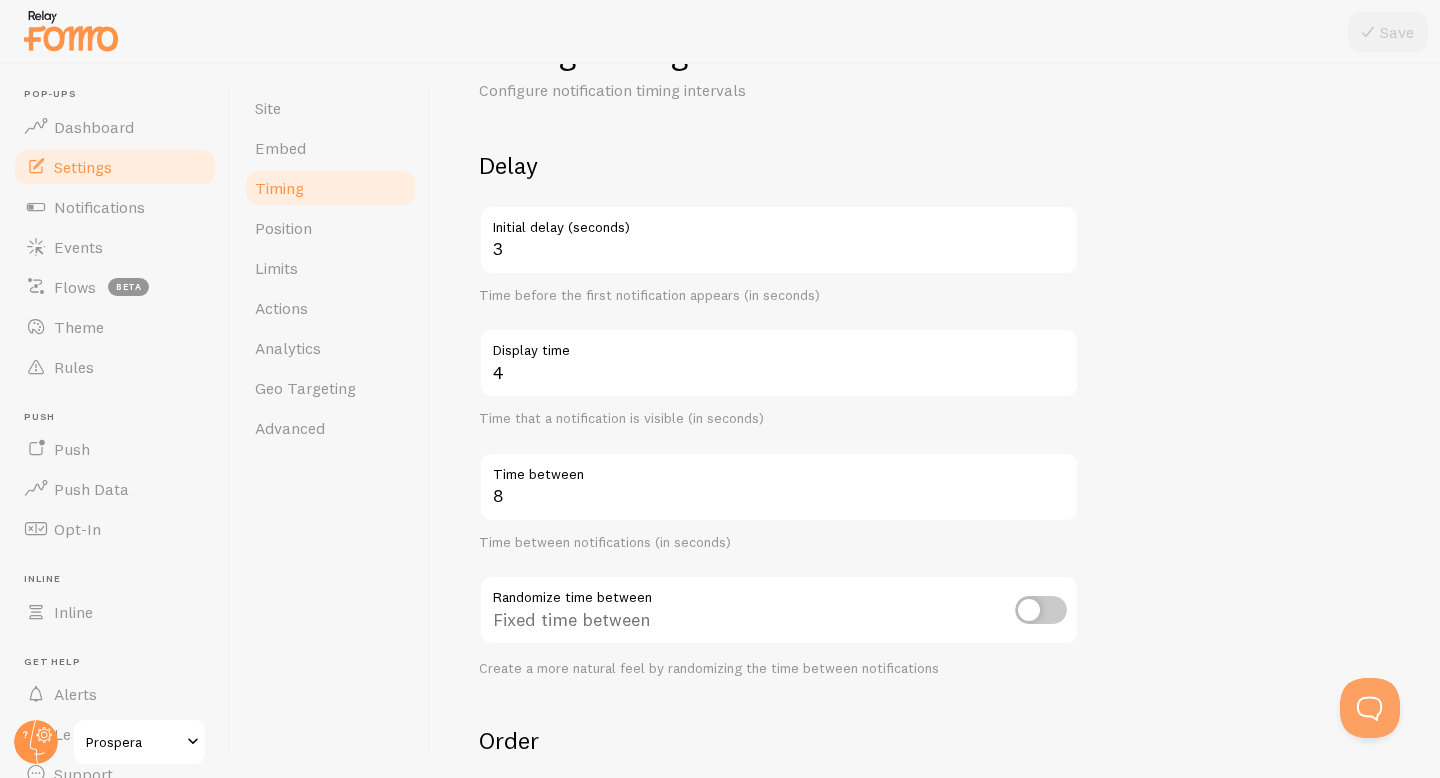 scroll, scrollTop: 231, scrollLeft: 0, axis: vertical 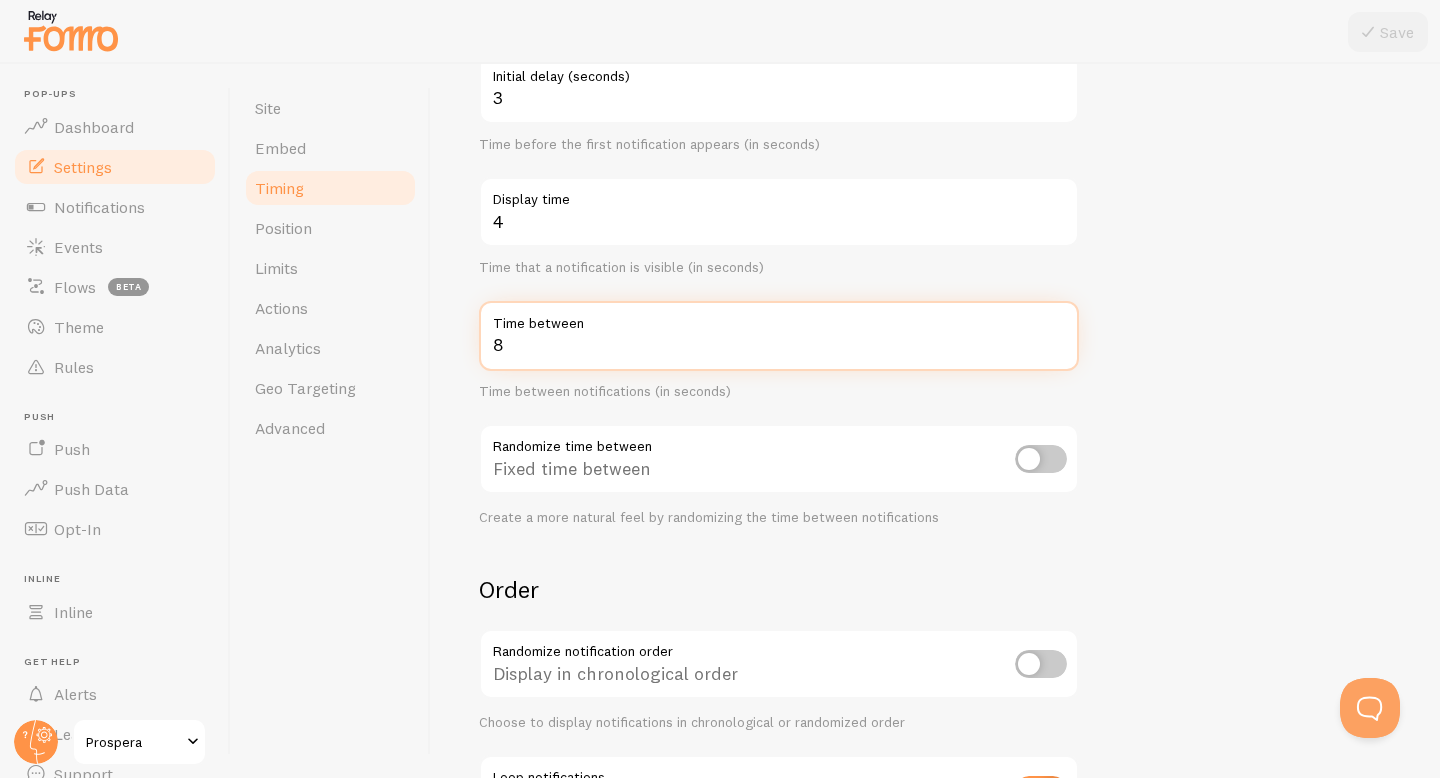 click on "8" at bounding box center [779, 336] 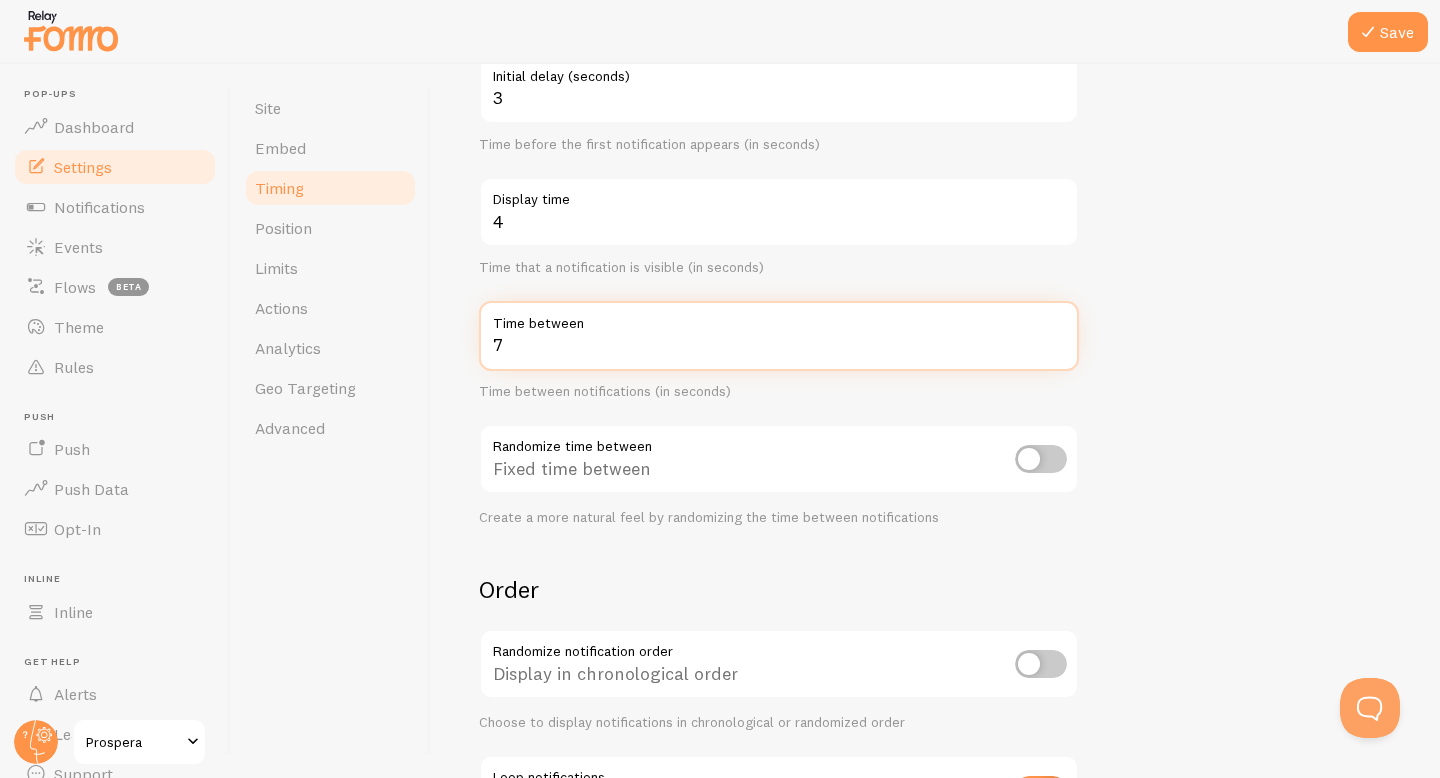 click on "7" at bounding box center (779, 336) 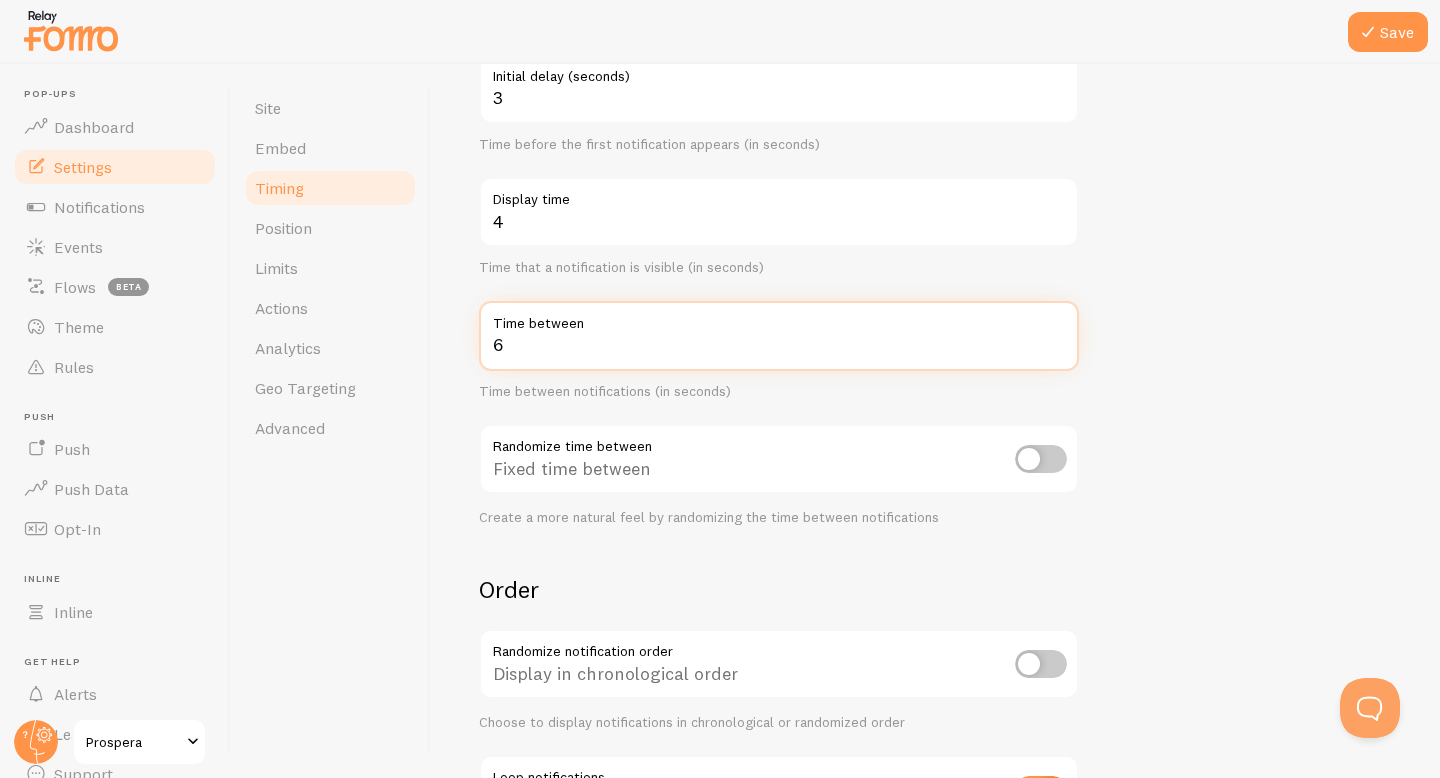 click on "6" at bounding box center (779, 336) 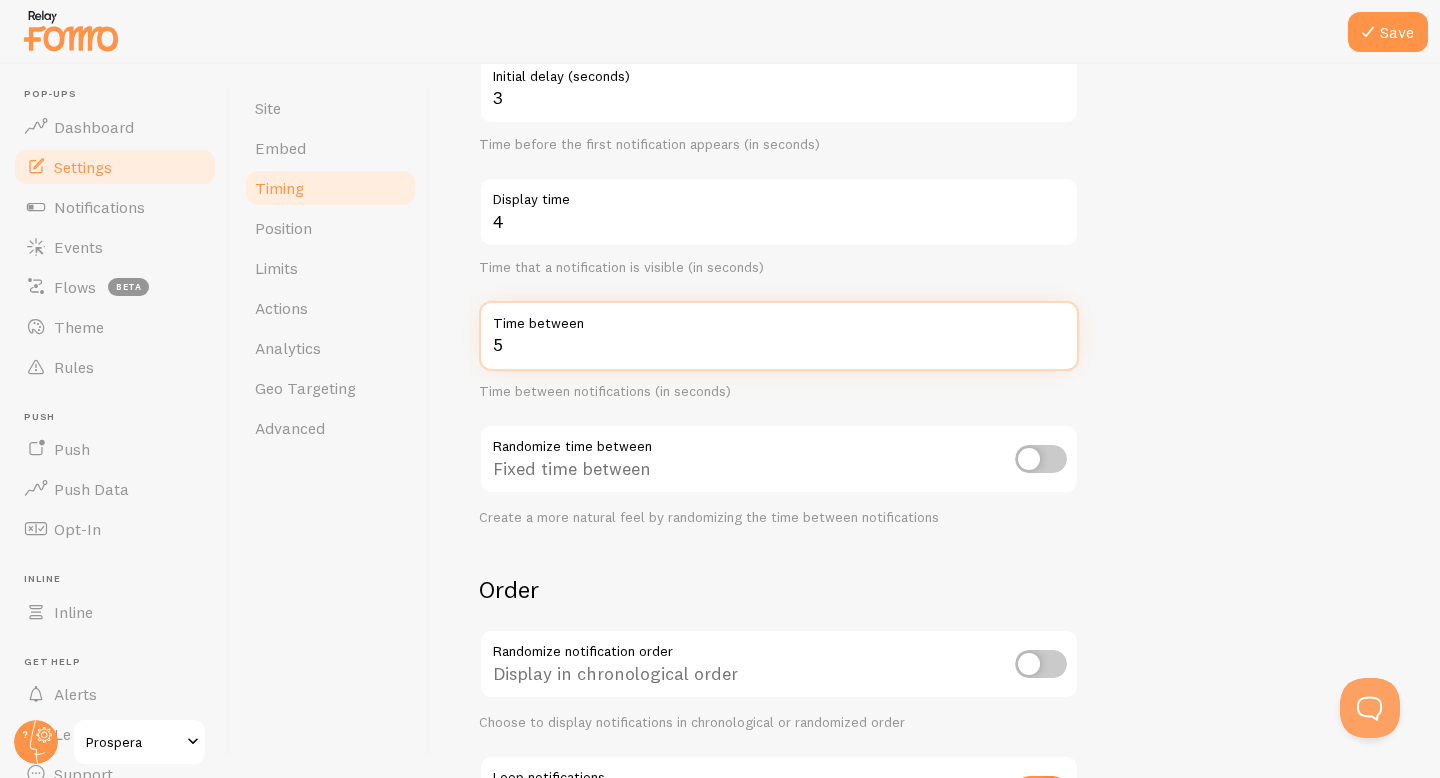 click on "5" at bounding box center (779, 336) 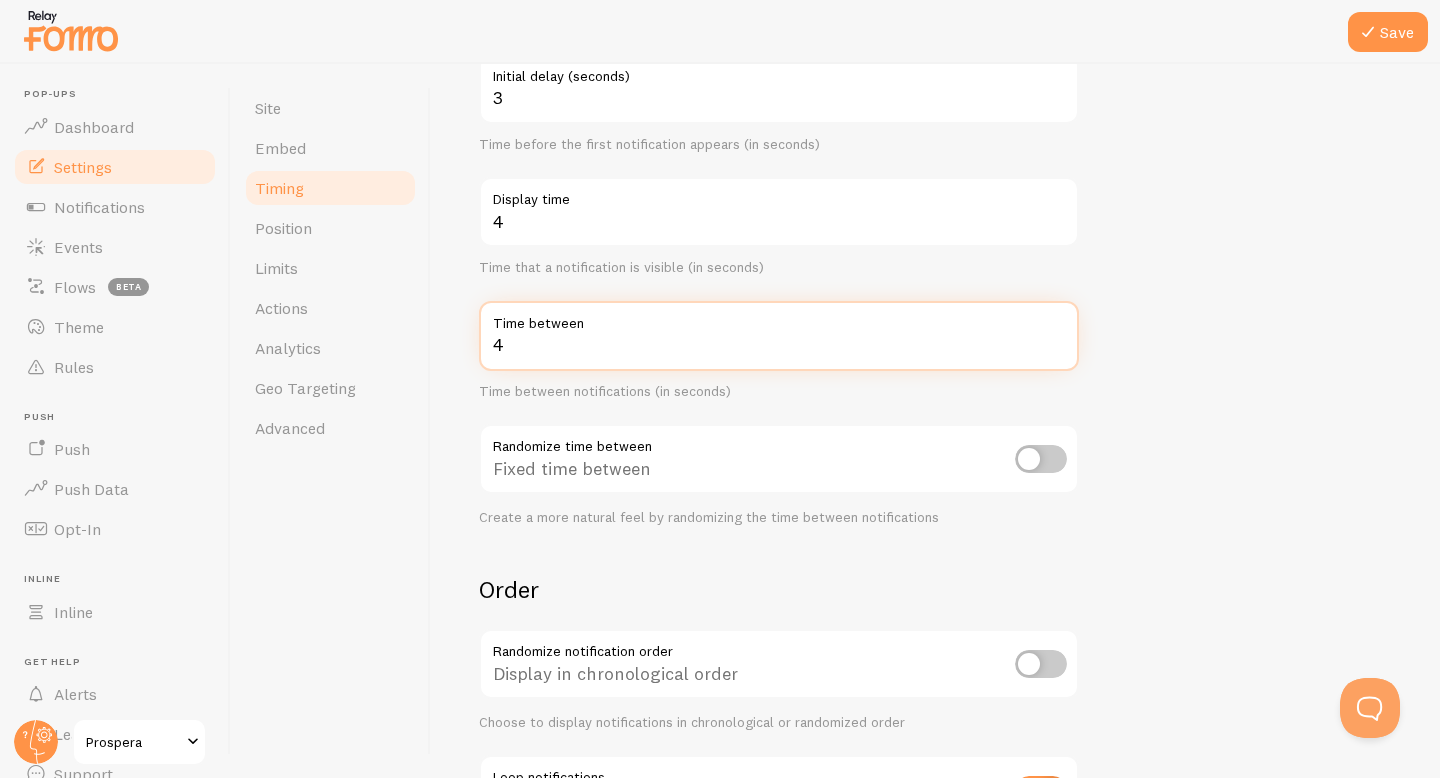 click on "4" at bounding box center [779, 336] 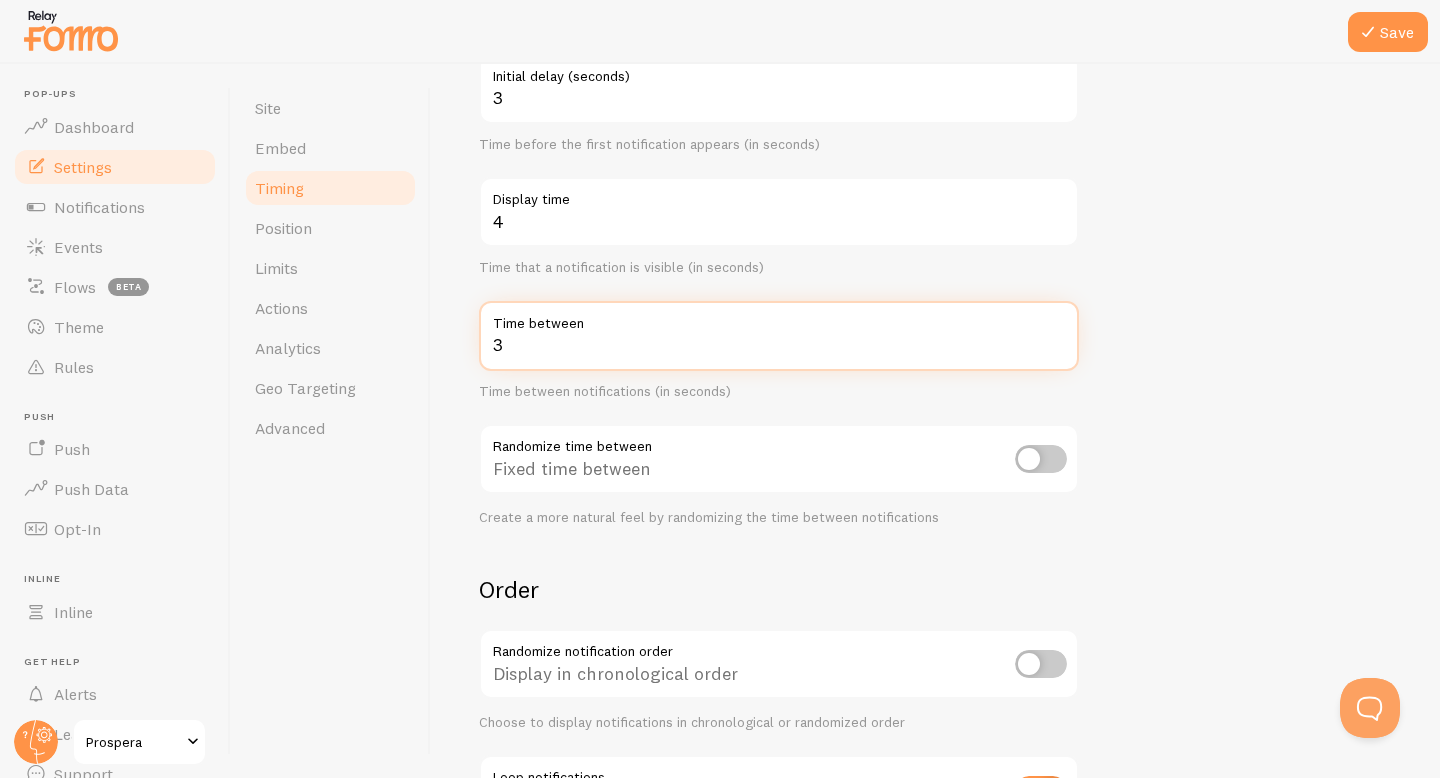 type on "3" 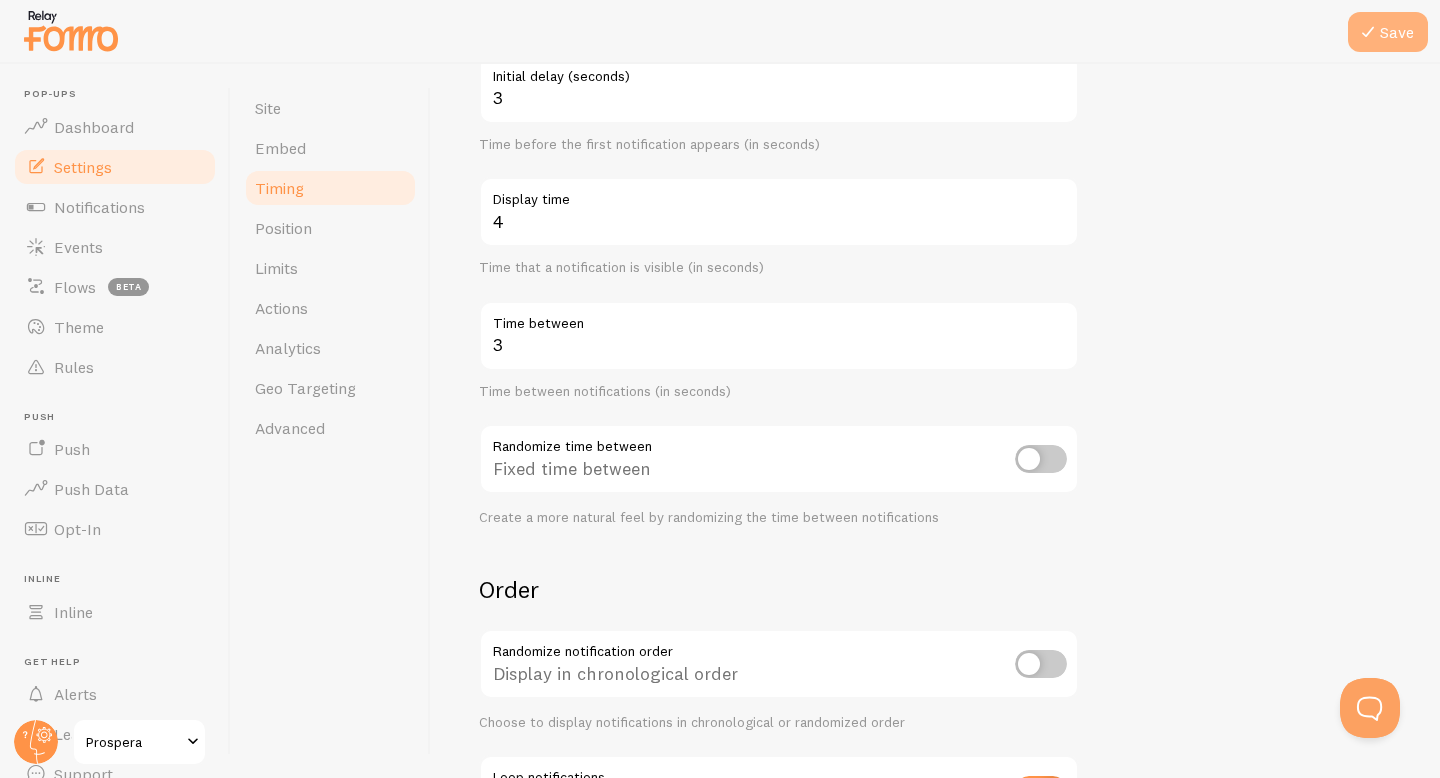 click on "Save" at bounding box center [1388, 32] 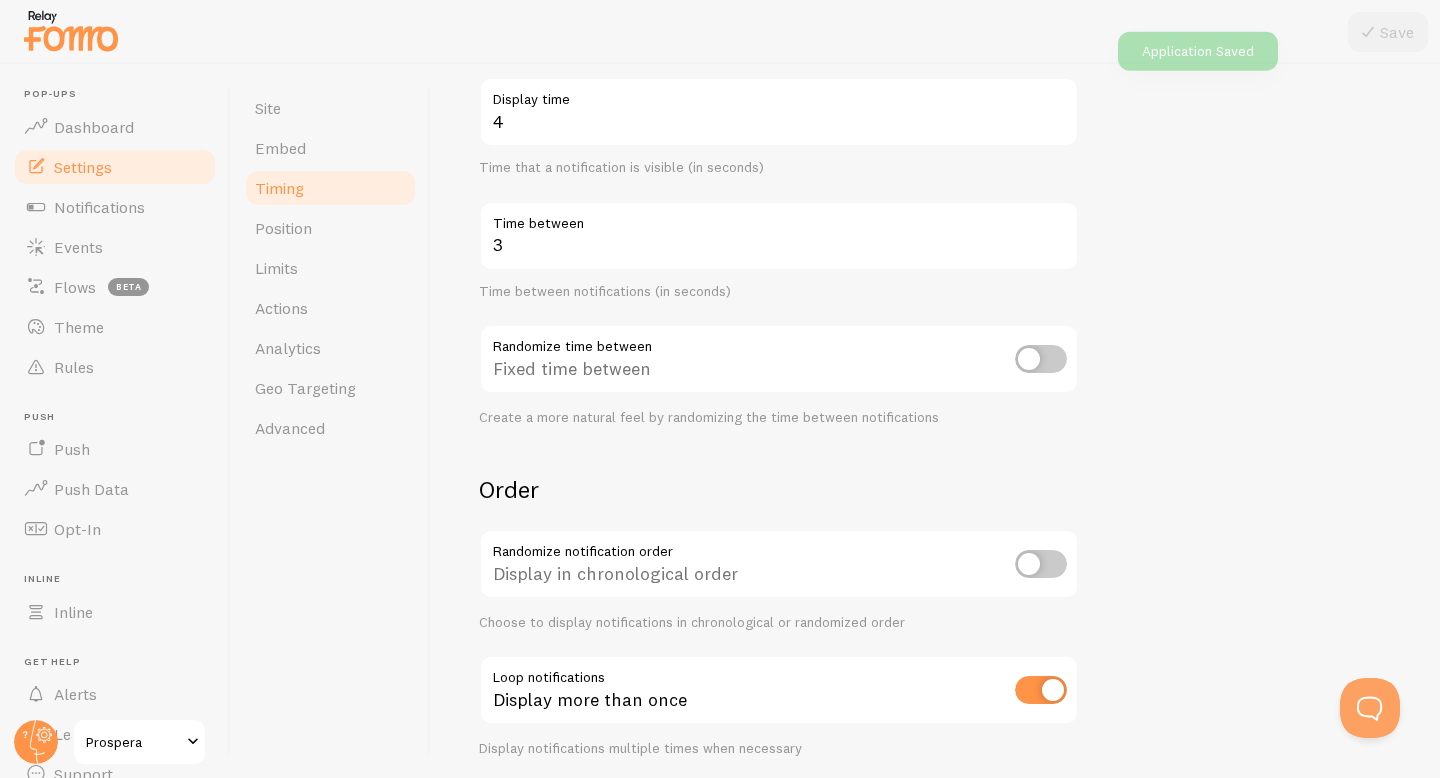 scroll, scrollTop: 406, scrollLeft: 0, axis: vertical 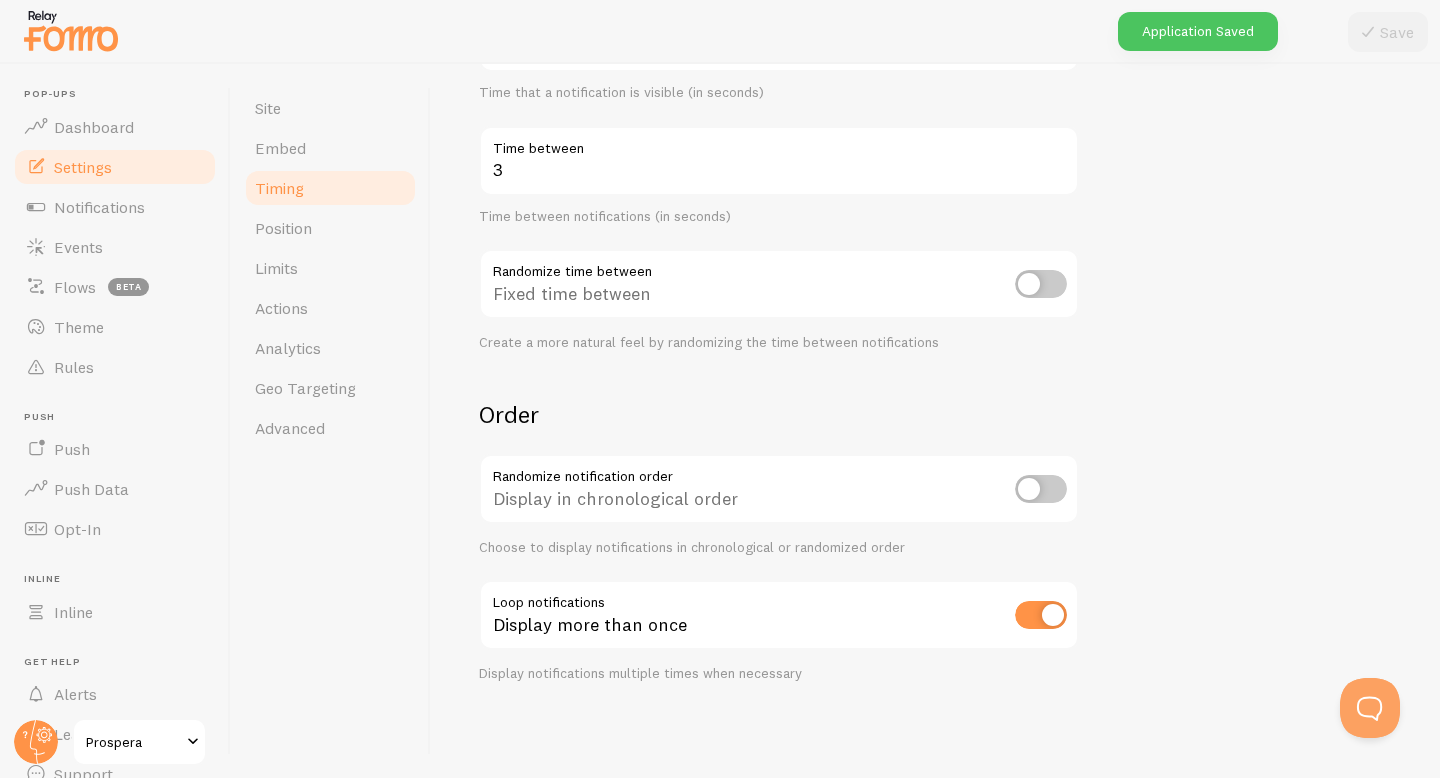 click at bounding box center [1041, 489] 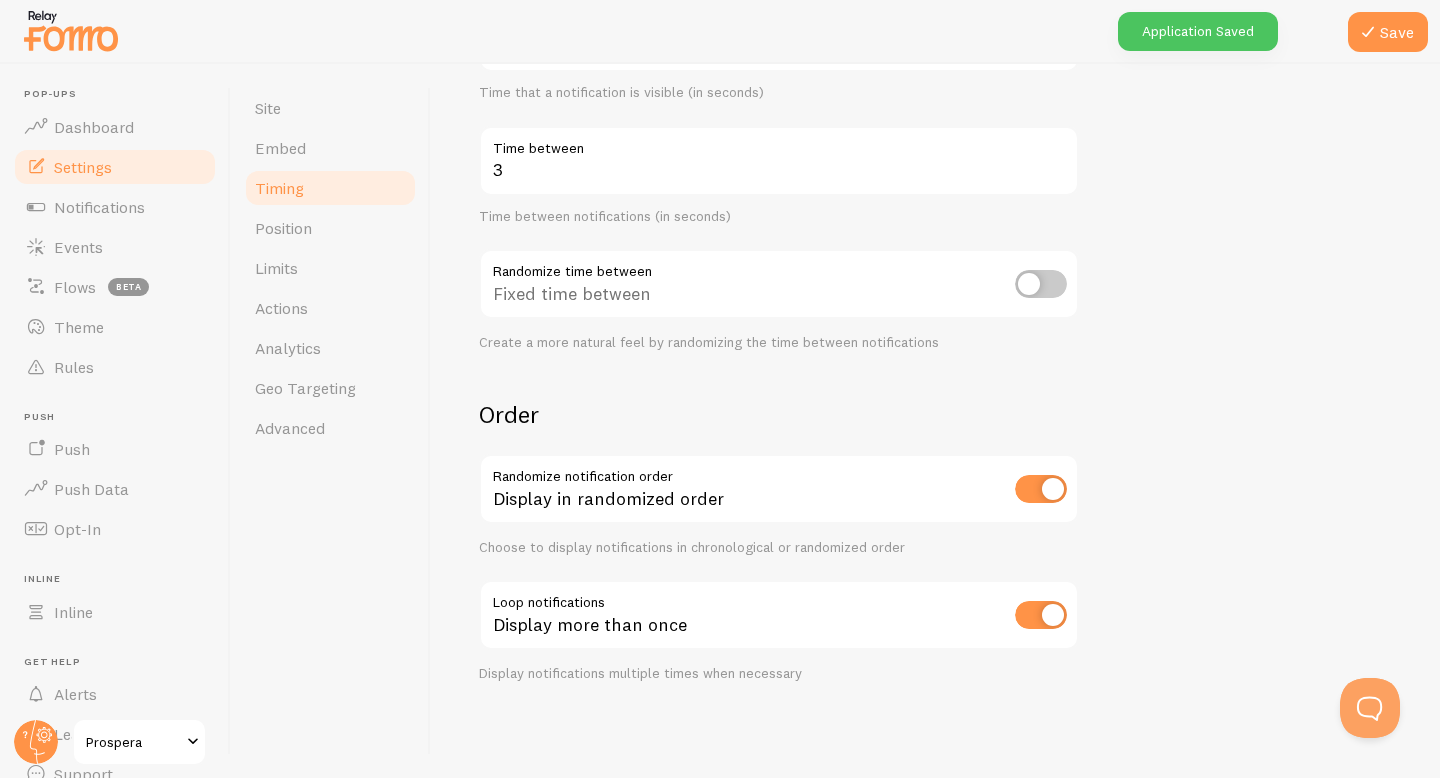 click on "Fixed time between" at bounding box center [779, 285] 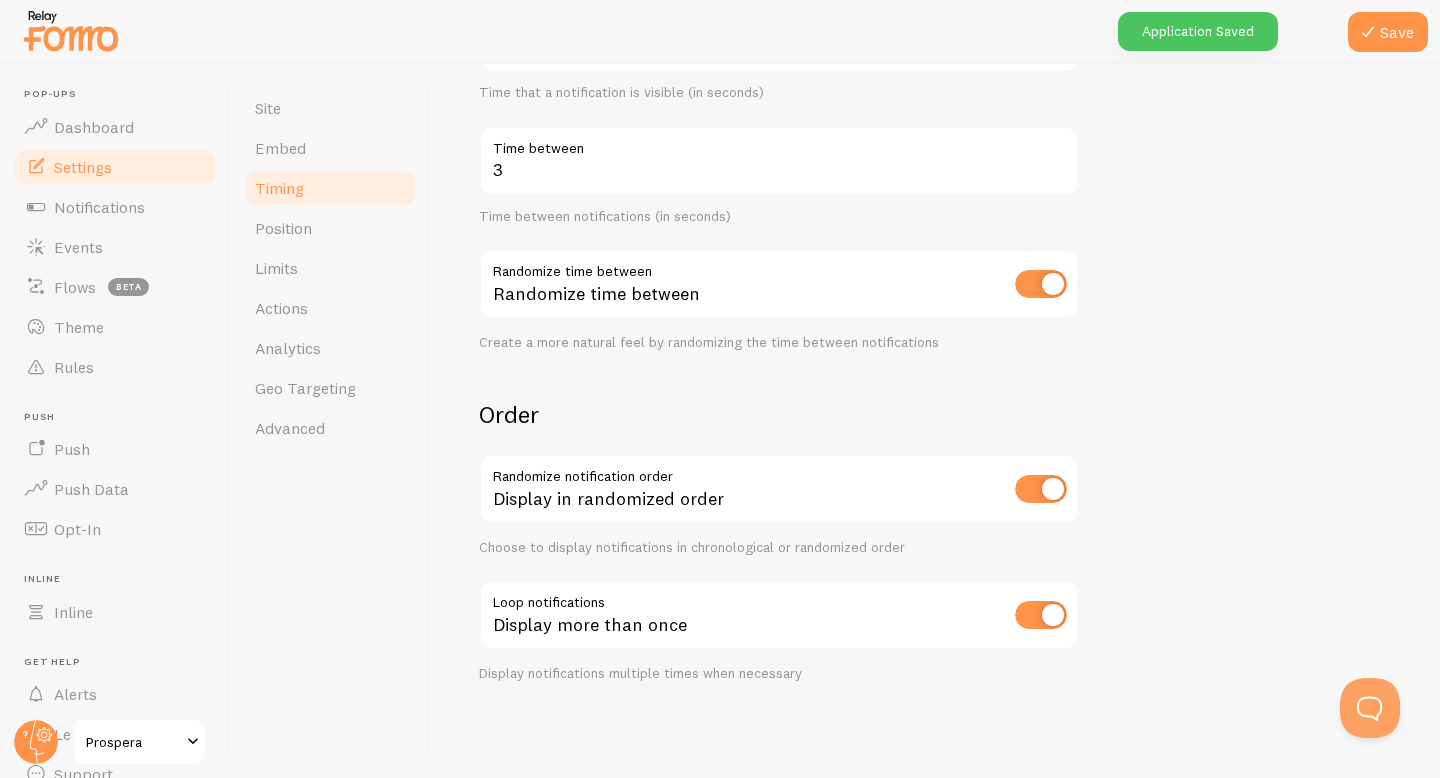 click at bounding box center [720, 32] 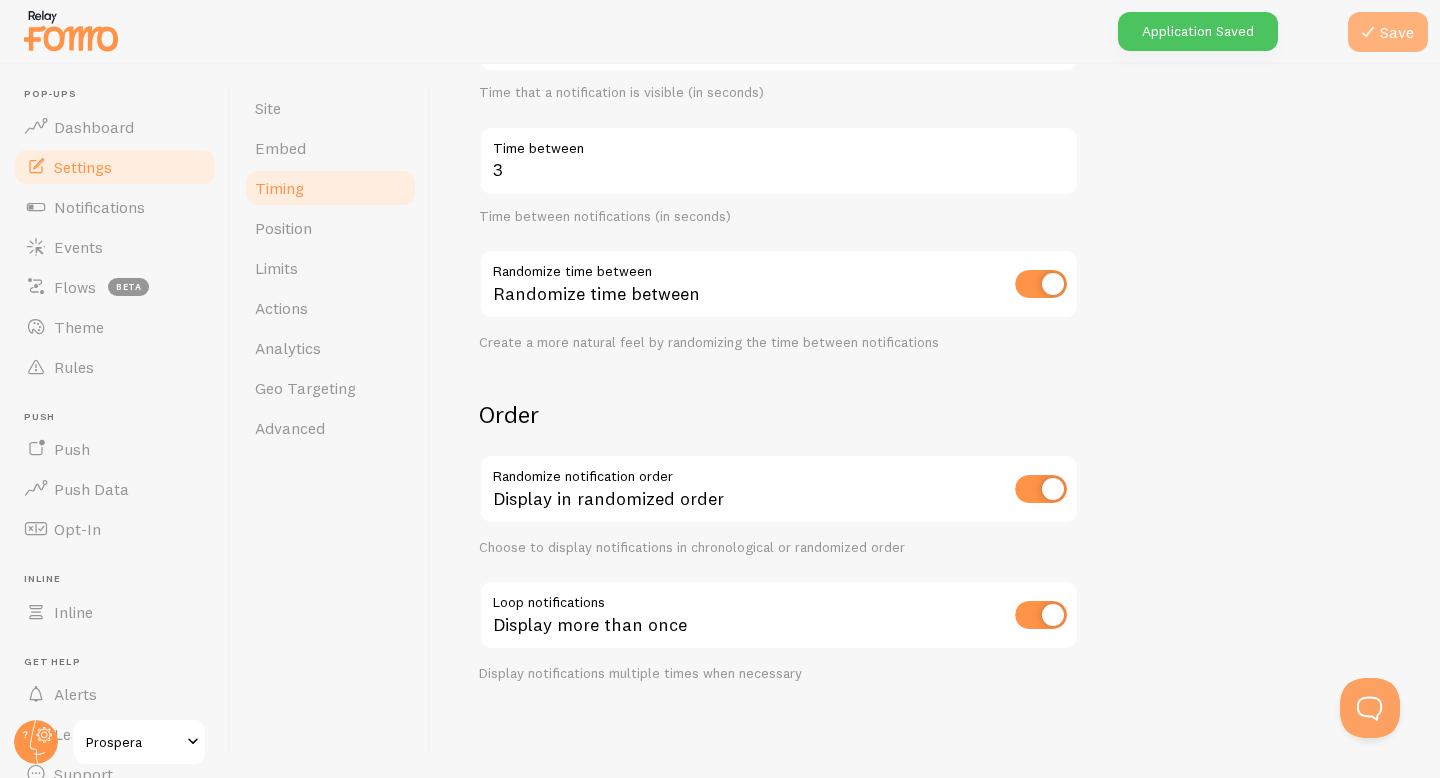 click on "Save" at bounding box center (1388, 32) 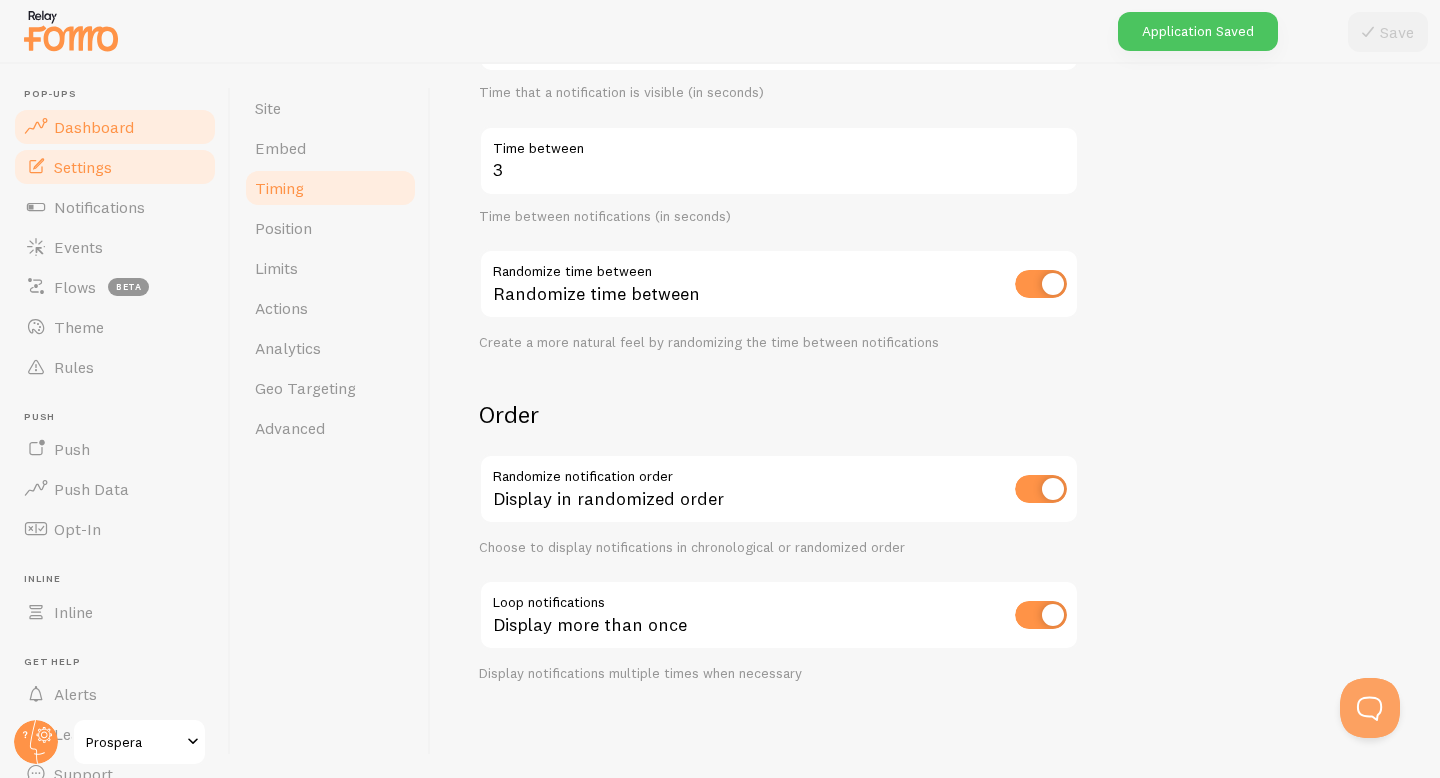 click on "Dashboard" at bounding box center [115, 127] 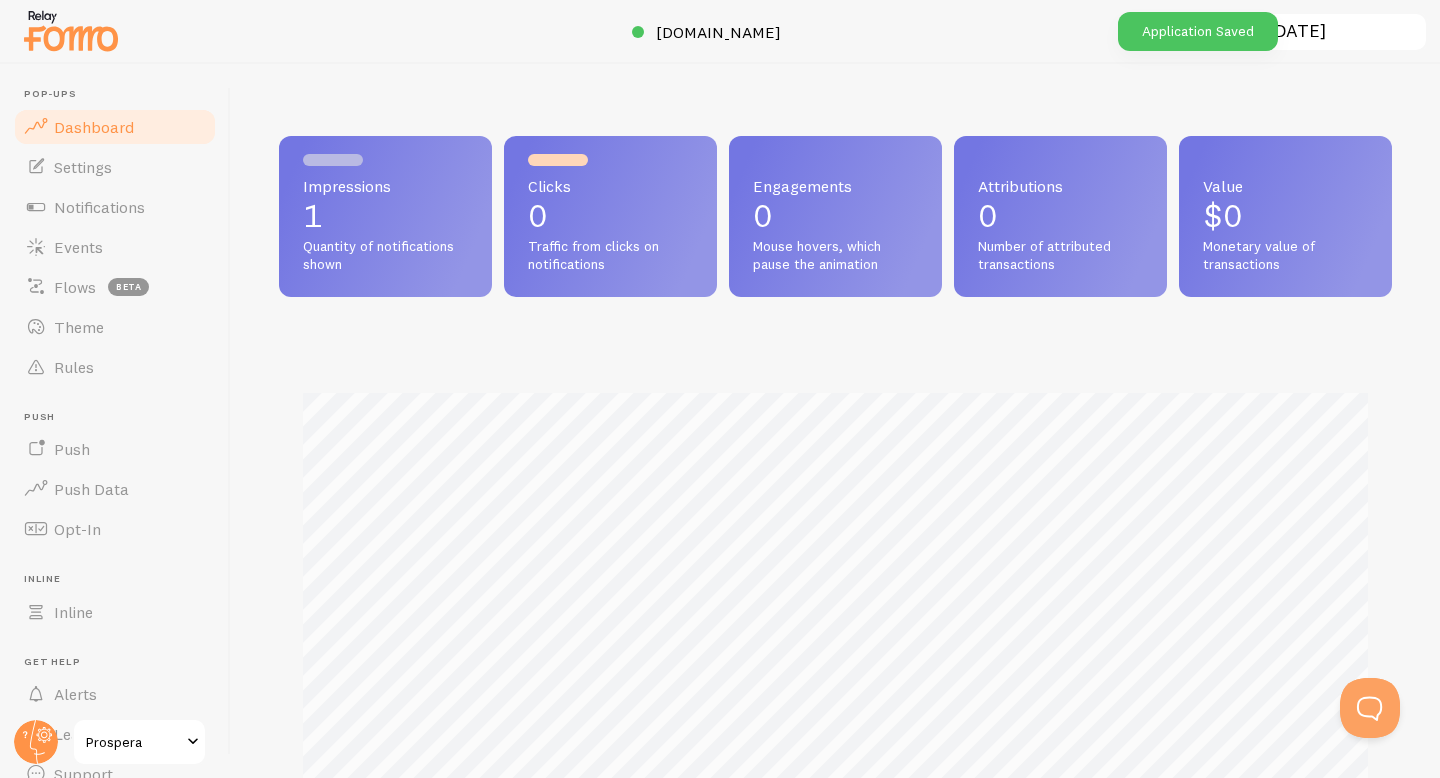 scroll, scrollTop: 999474, scrollLeft: 998887, axis: both 